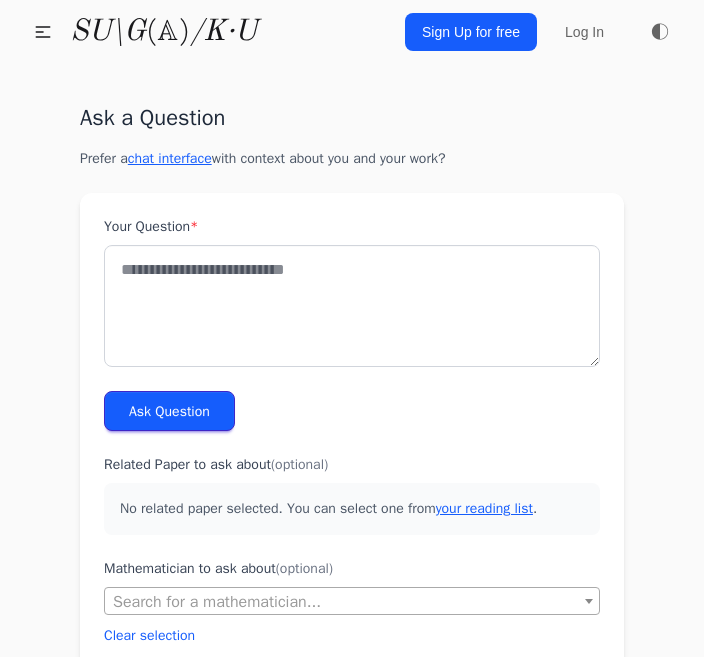 click on "Your Question  *" at bounding box center [352, 306] 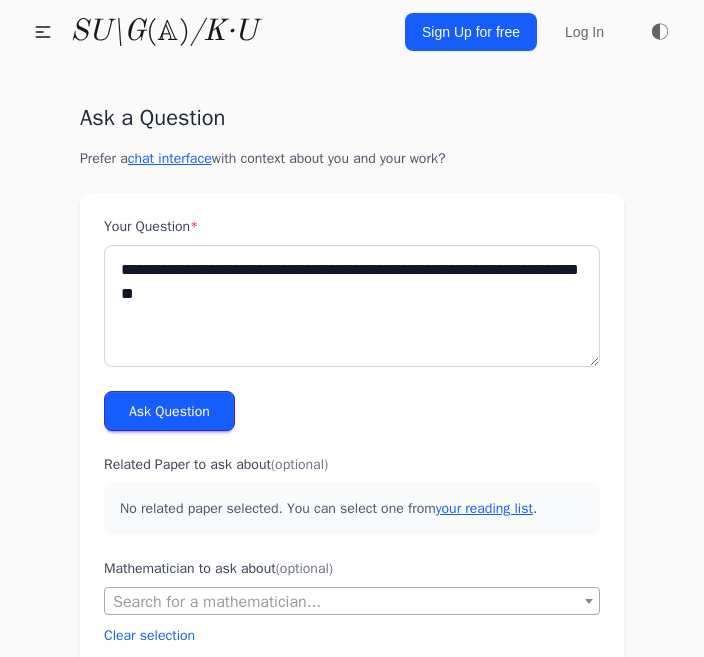 drag, startPoint x: 243, startPoint y: 295, endPoint x: -17, endPoint y: 216, distance: 271.737 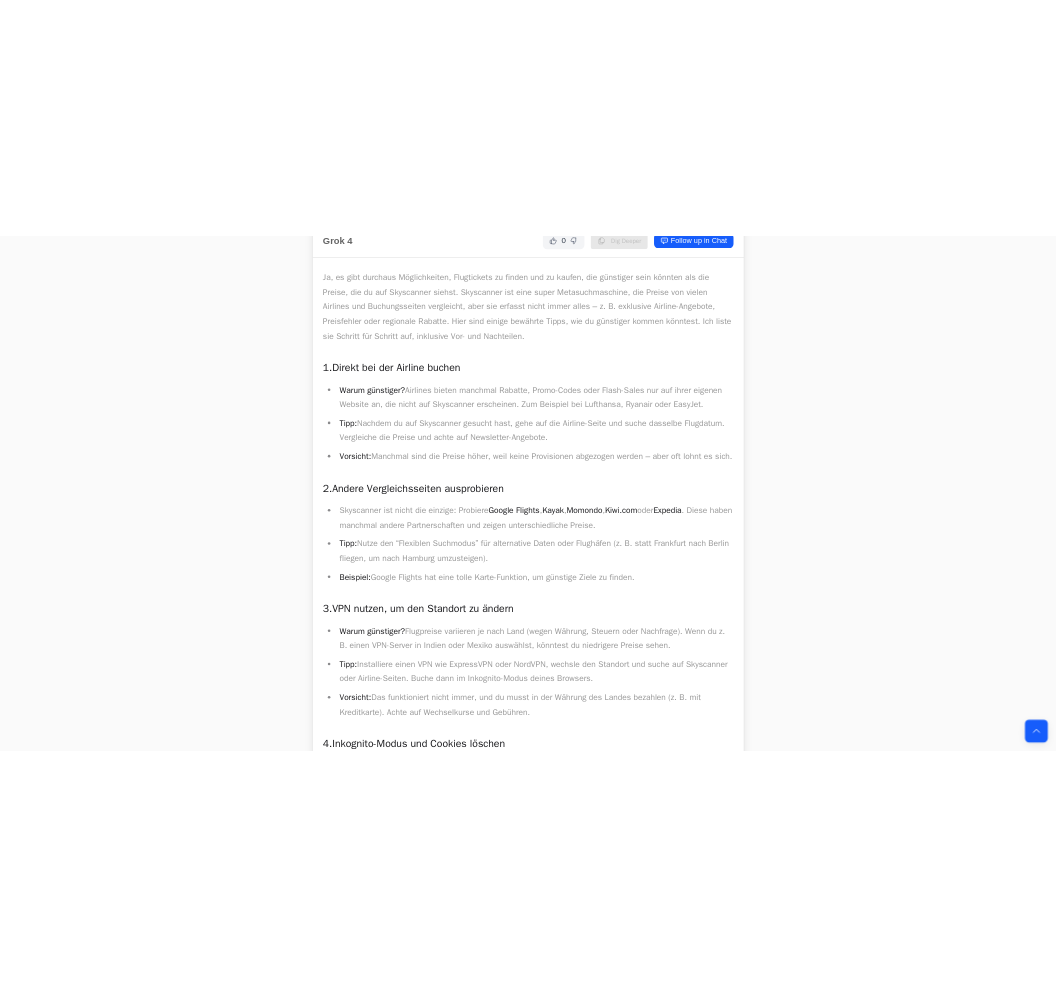 scroll, scrollTop: 34722, scrollLeft: 0, axis: vertical 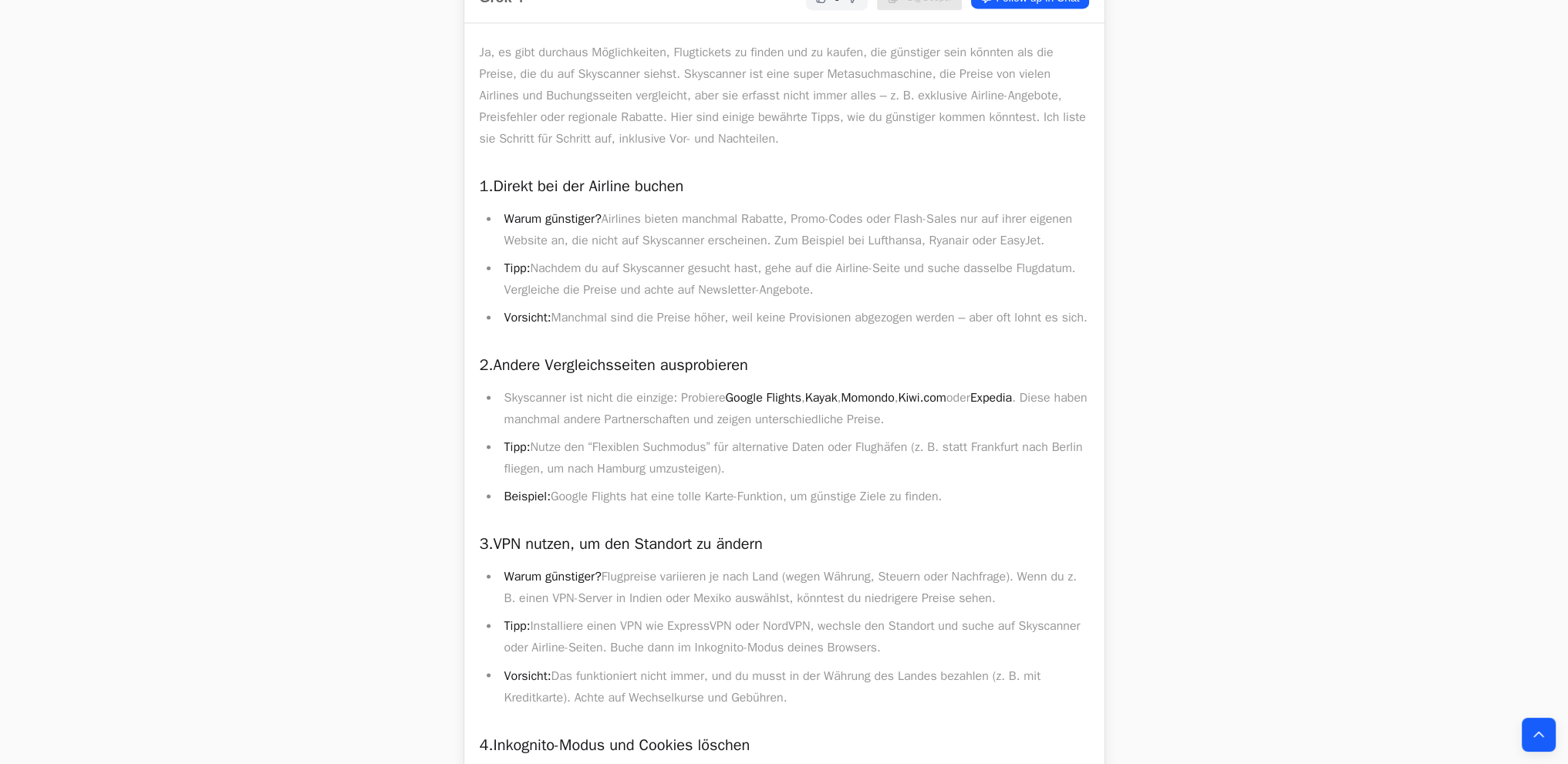 click on "Kayak" at bounding box center (821, 398) 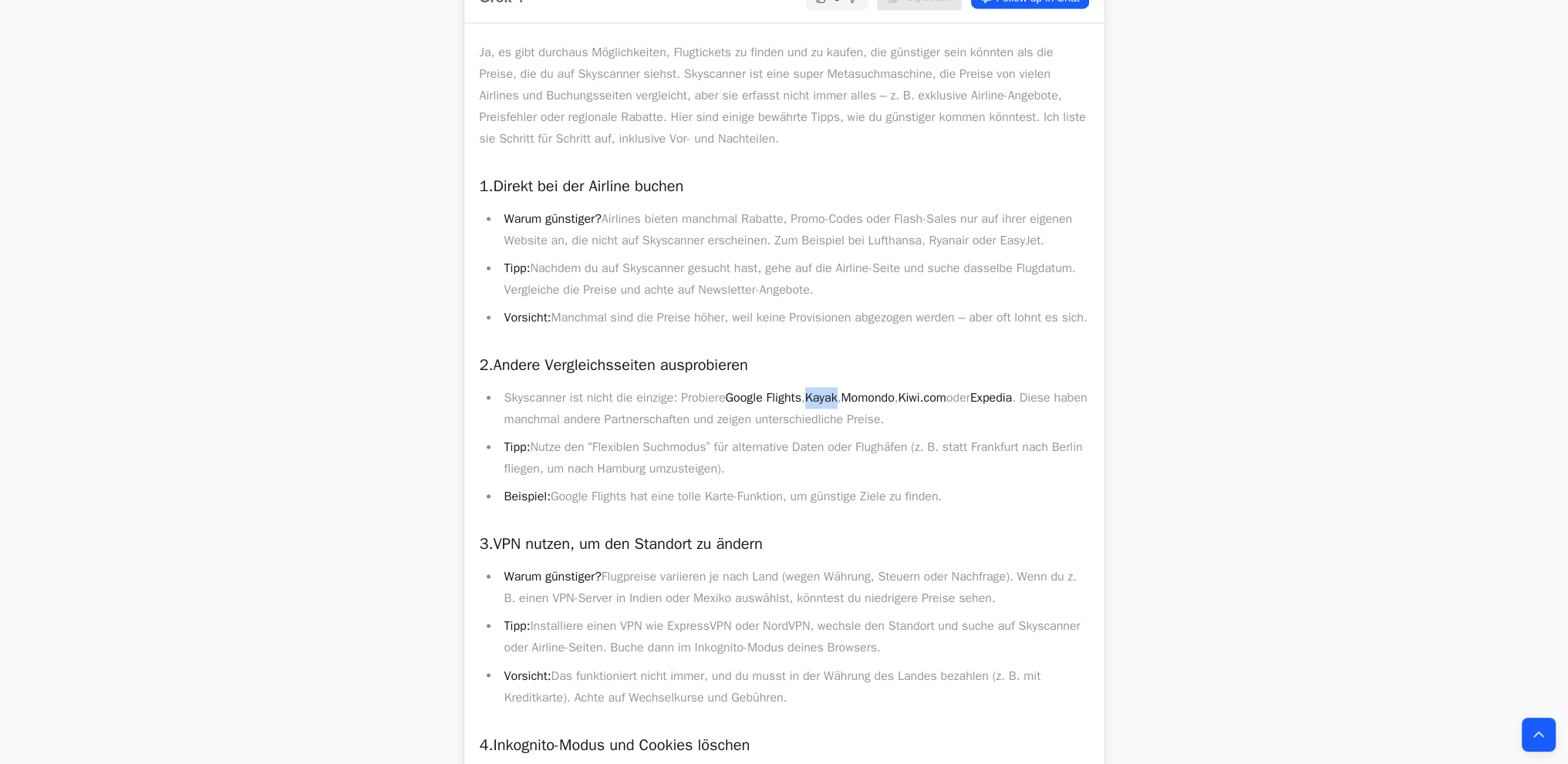 click on "Kayak" at bounding box center (821, 398) 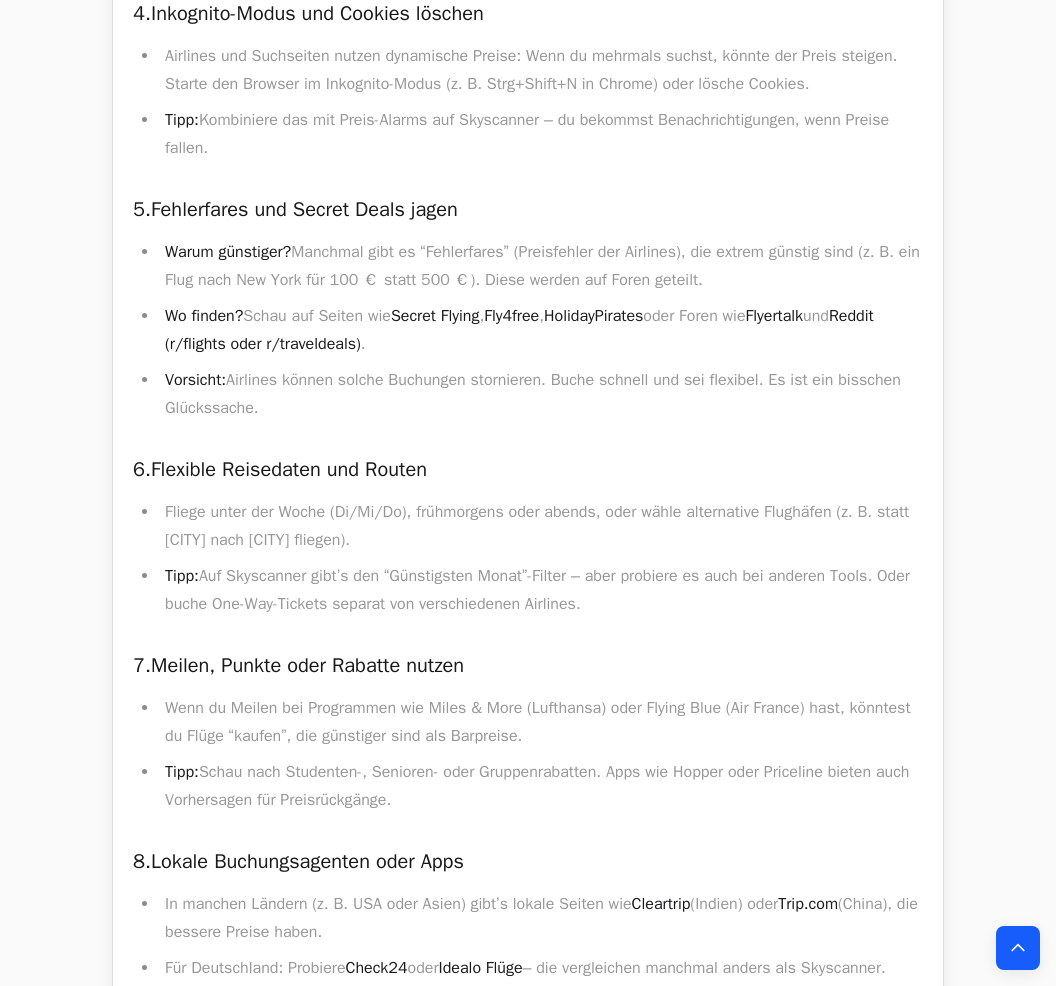 scroll, scrollTop: 35722, scrollLeft: 0, axis: vertical 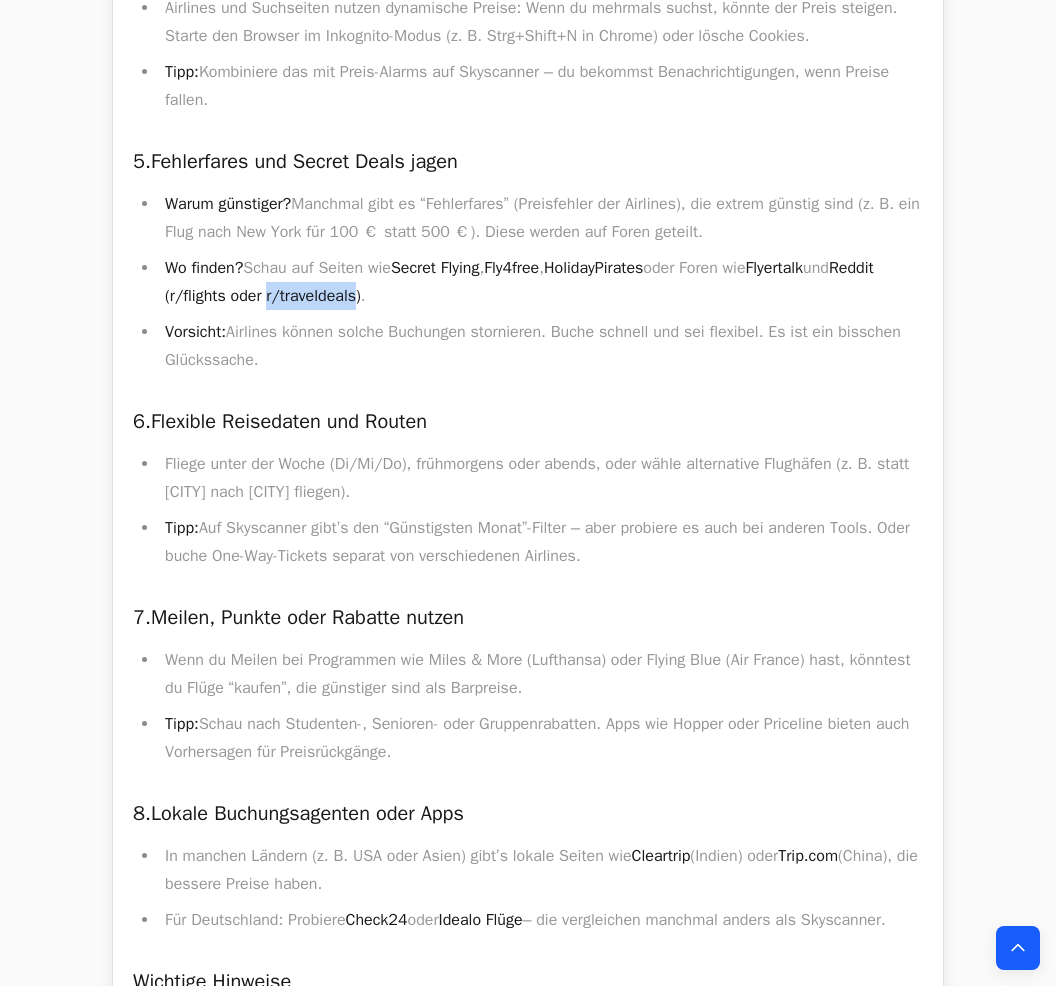 drag, startPoint x: 321, startPoint y: 475, endPoint x: 415, endPoint y: 474, distance: 94.00532 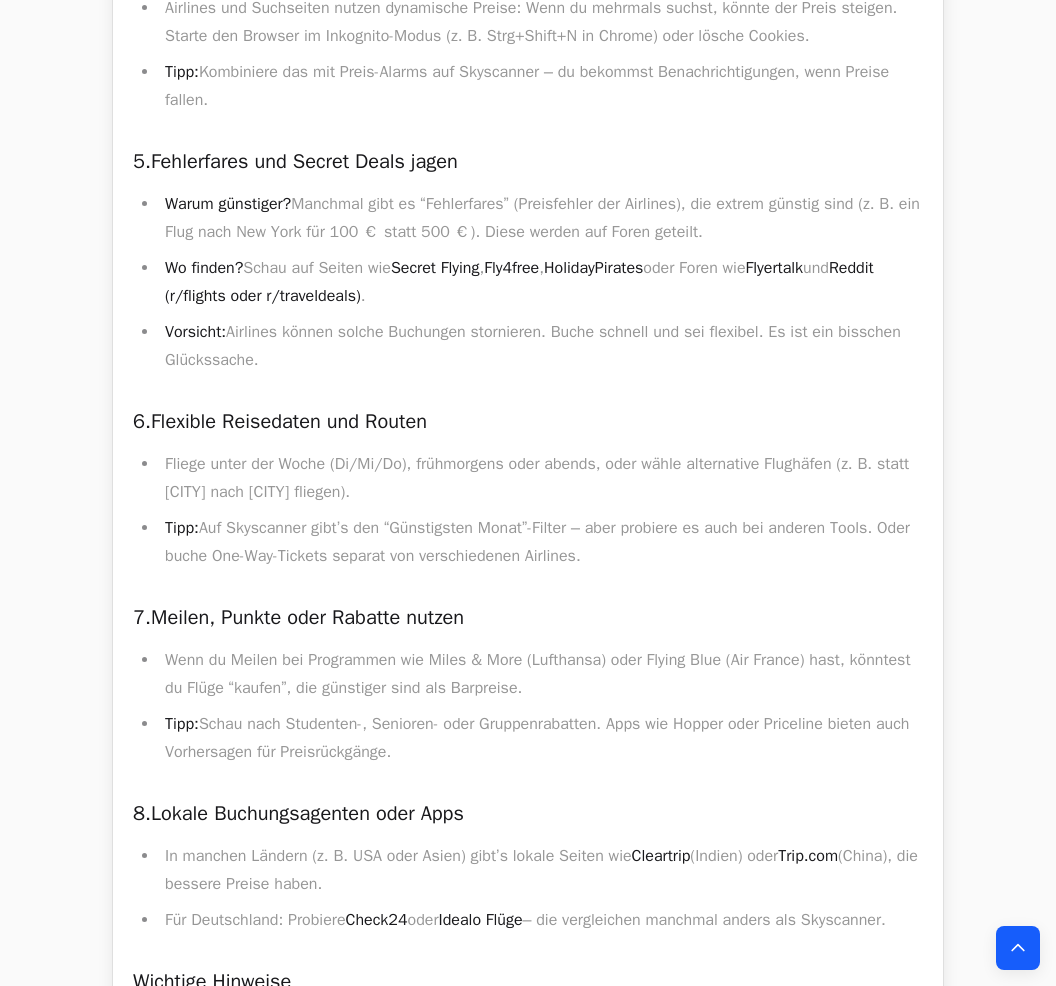click on "Vorsicht:  Airlines können solche Buchungen stornieren. Buche schnell und sei flexibel. Es ist ein bisschen Glückssache." at bounding box center (541, 346) 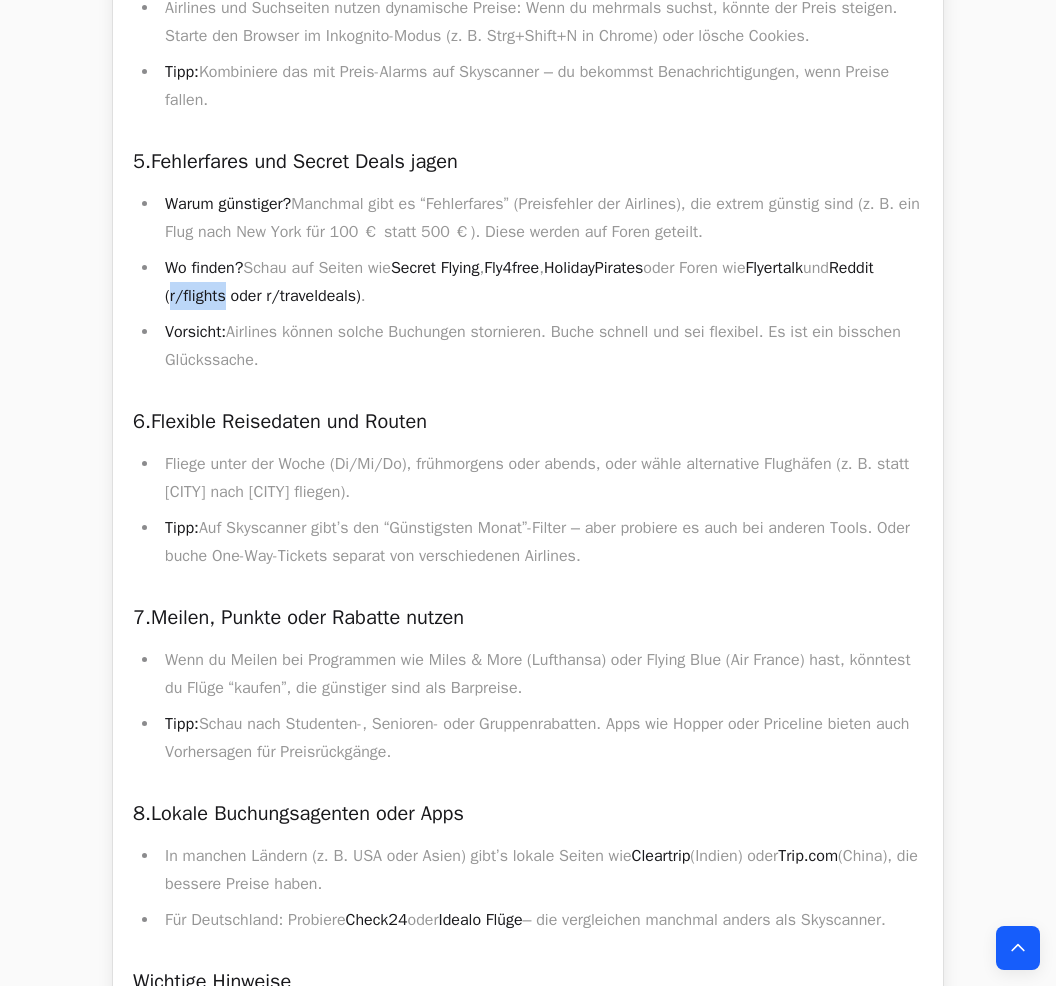 drag, startPoint x: 223, startPoint y: 477, endPoint x: 277, endPoint y: 478, distance: 54.00926 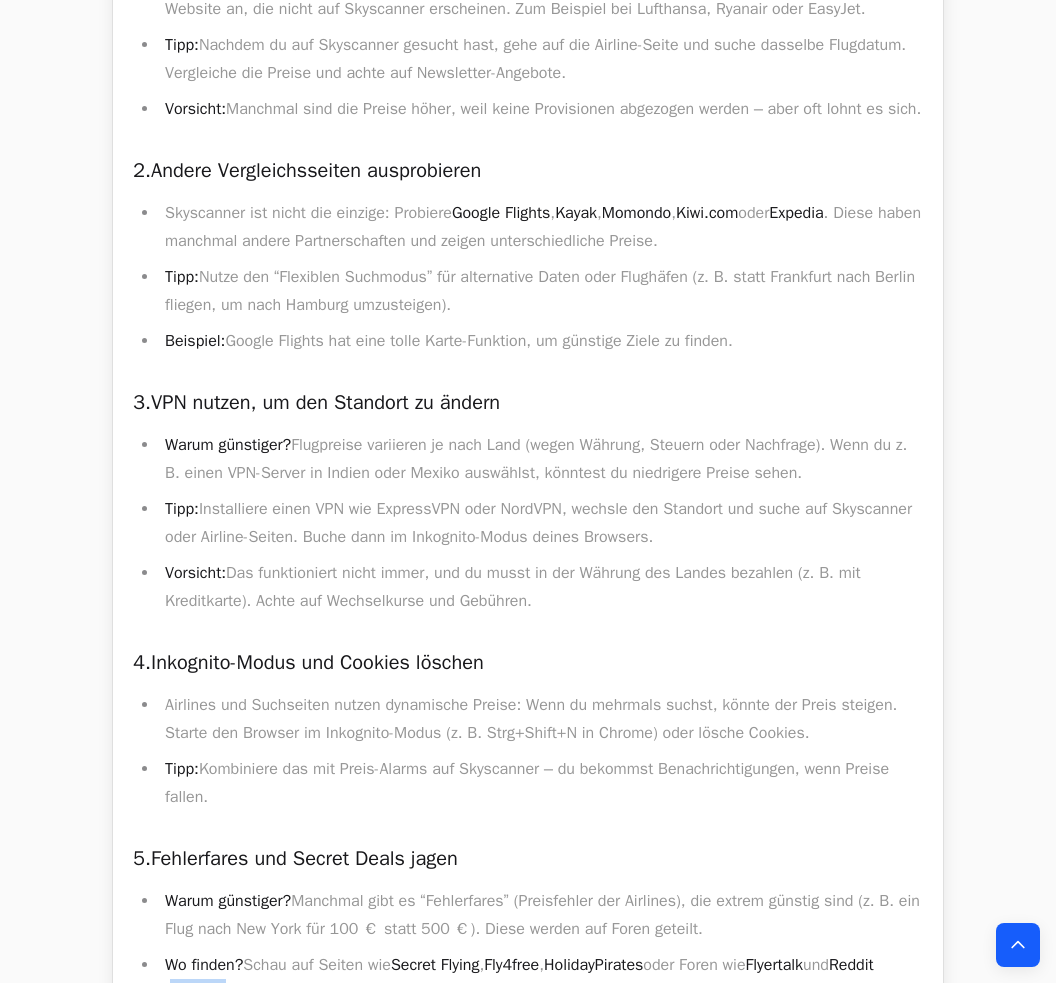 scroll, scrollTop: 35024, scrollLeft: 0, axis: vertical 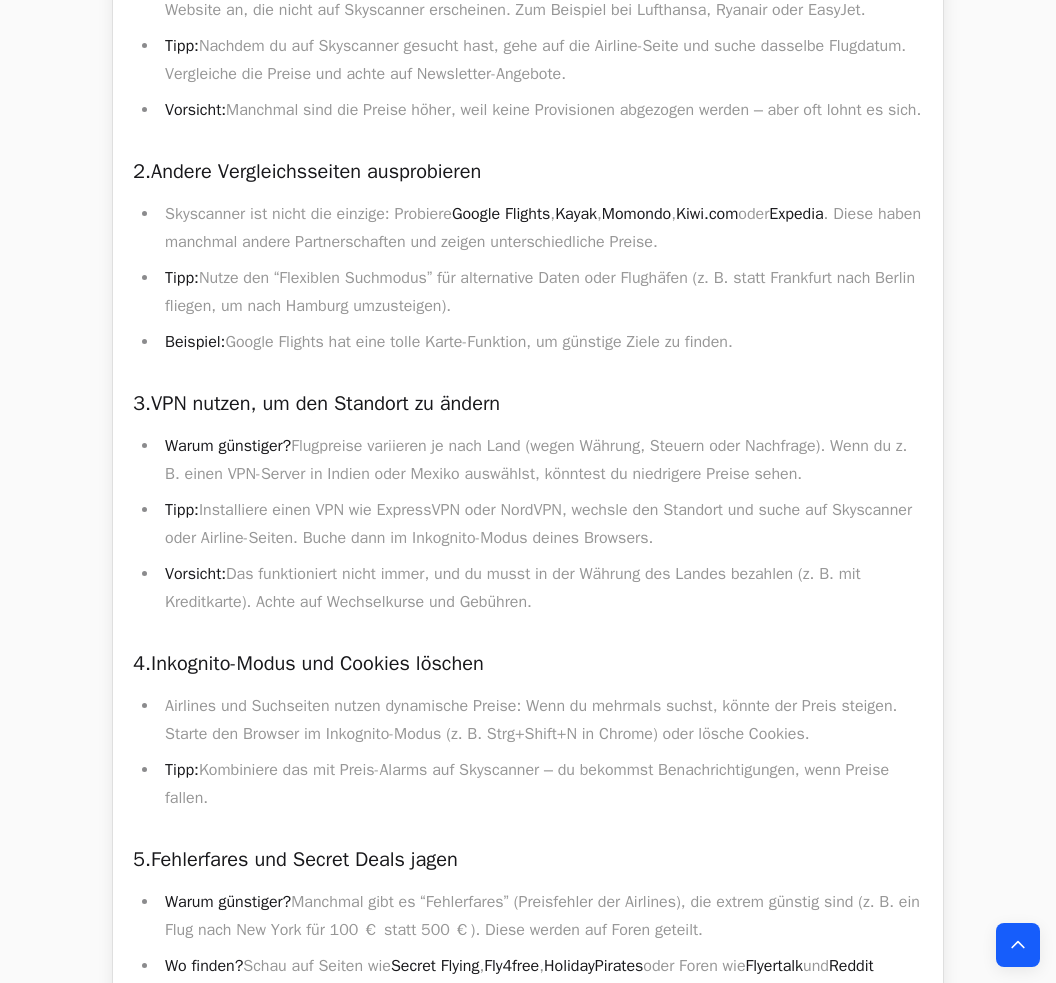 click on "Kayak" at bounding box center (576, 214) 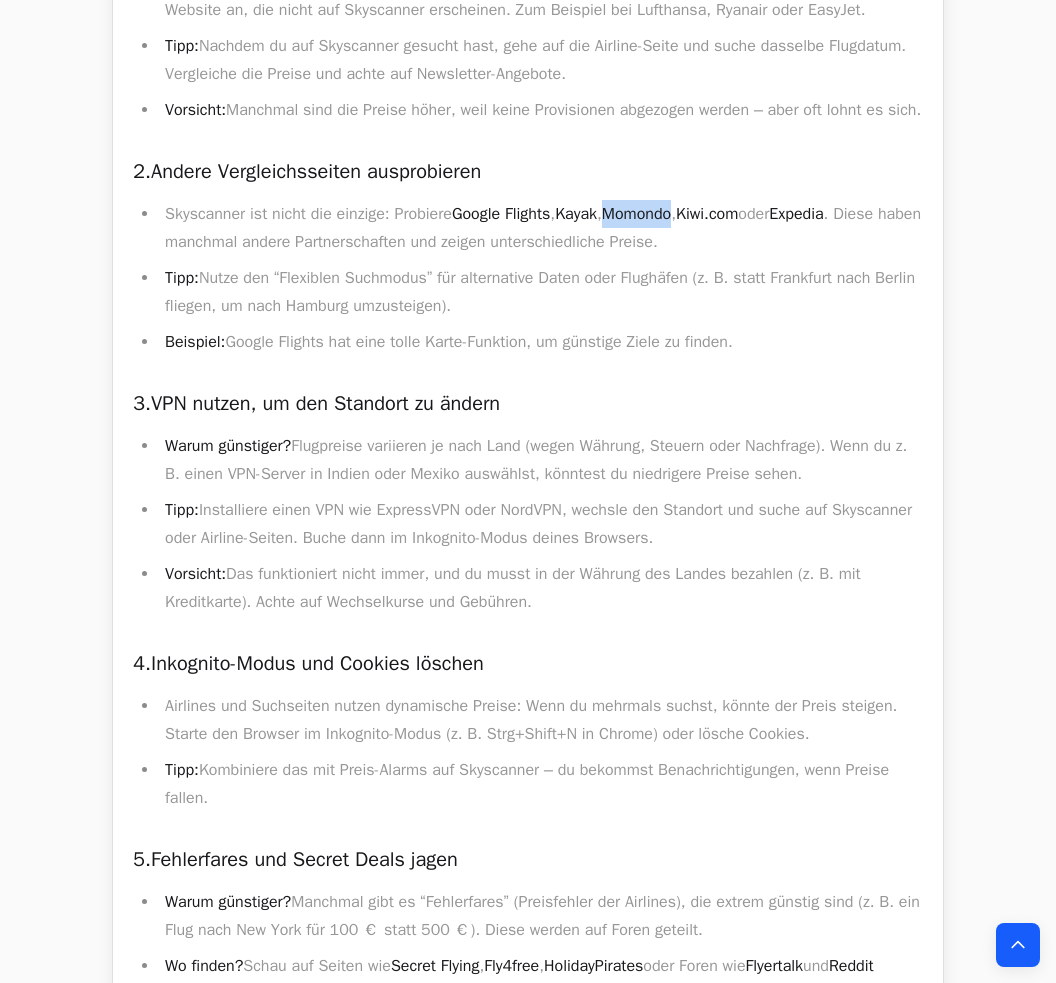 click on "Momondo" at bounding box center (636, 214) 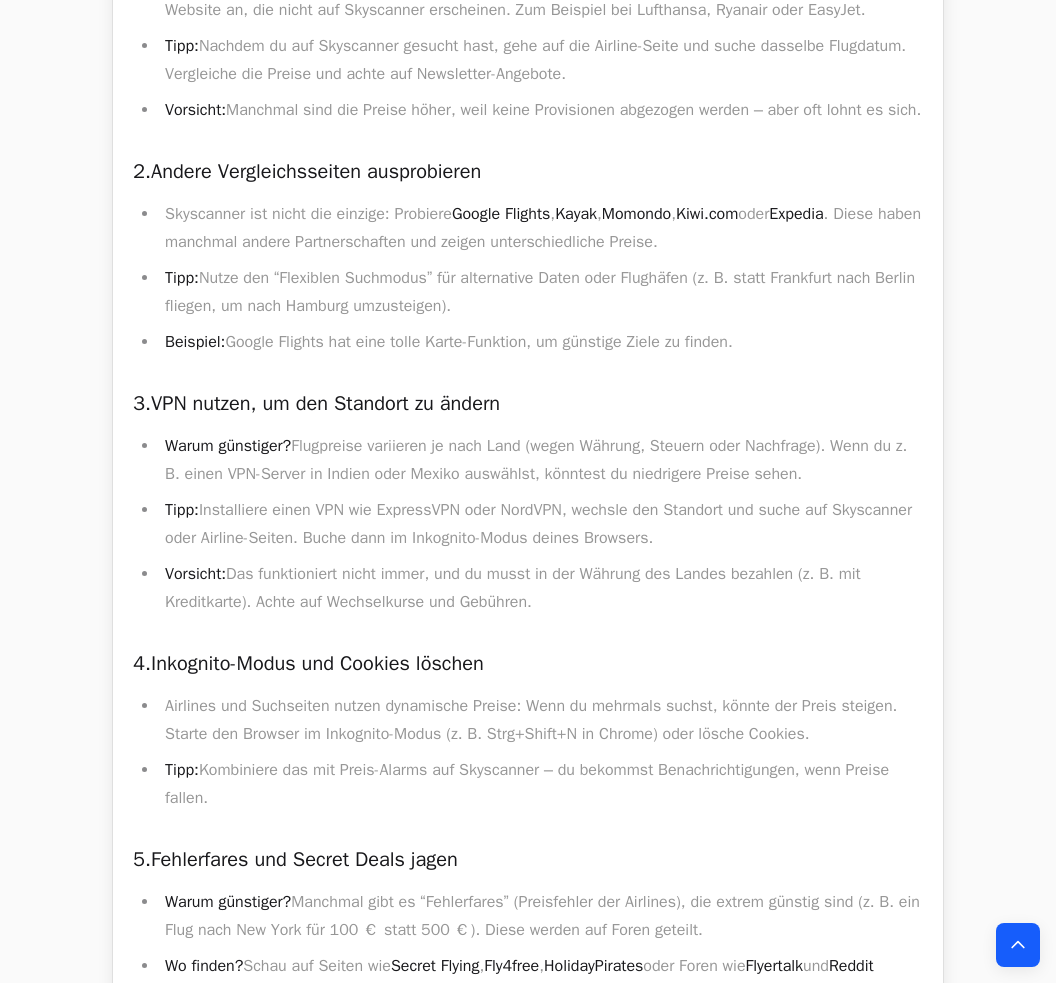click on "Tipp:  Nutze den “Flexiblen Suchmodus” für alternative Daten oder Flughäfen (z. B. statt Frankfurt nach Berlin fliegen, um nach Hamburg umzusteigen)." at bounding box center (541, 292) 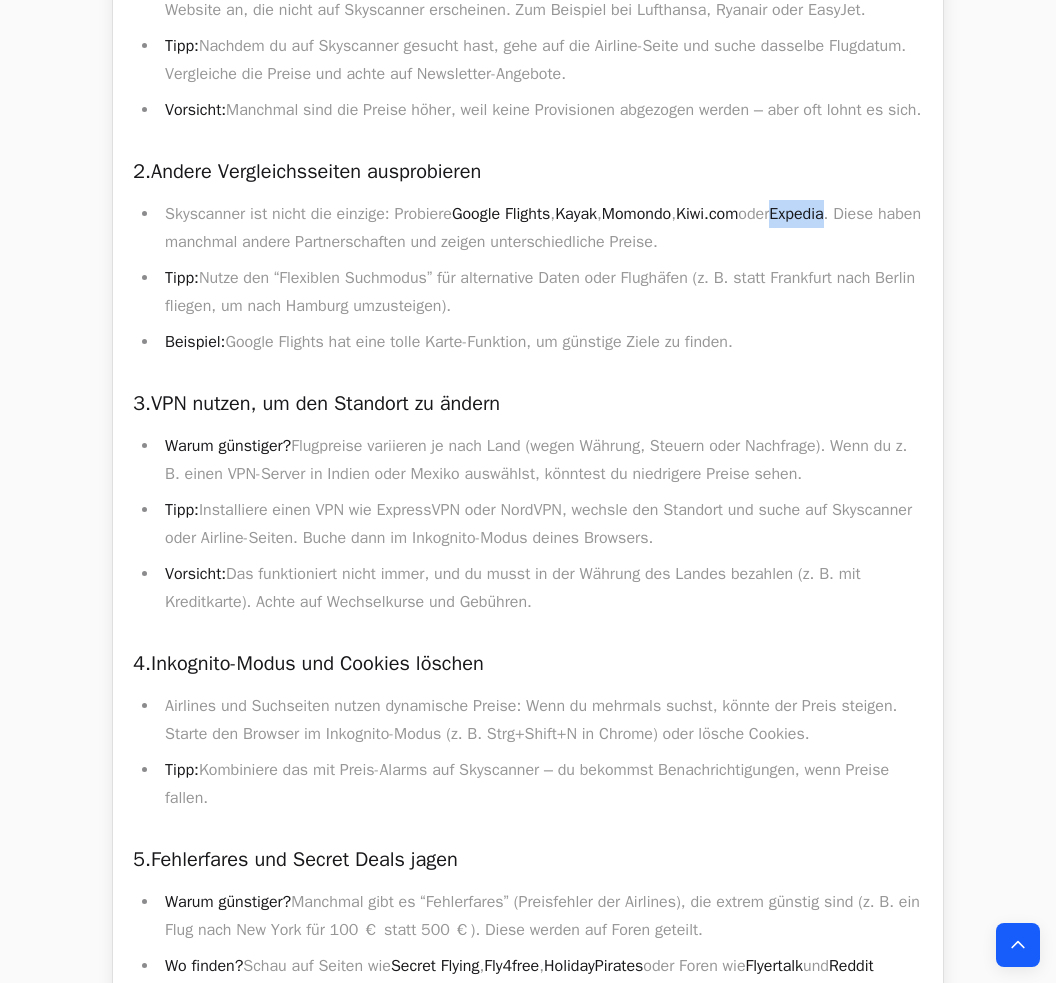 click on "Expedia" at bounding box center (796, 214) 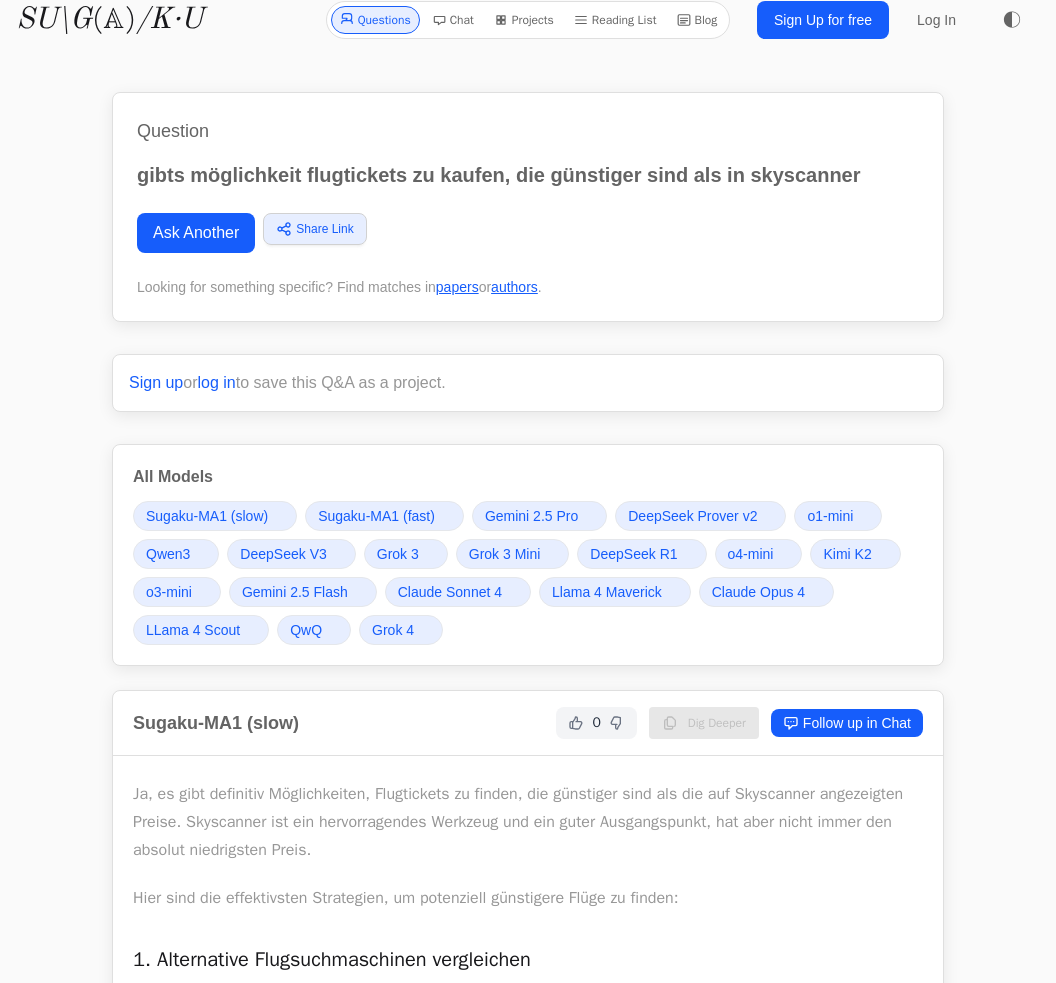 scroll, scrollTop: 0, scrollLeft: 0, axis: both 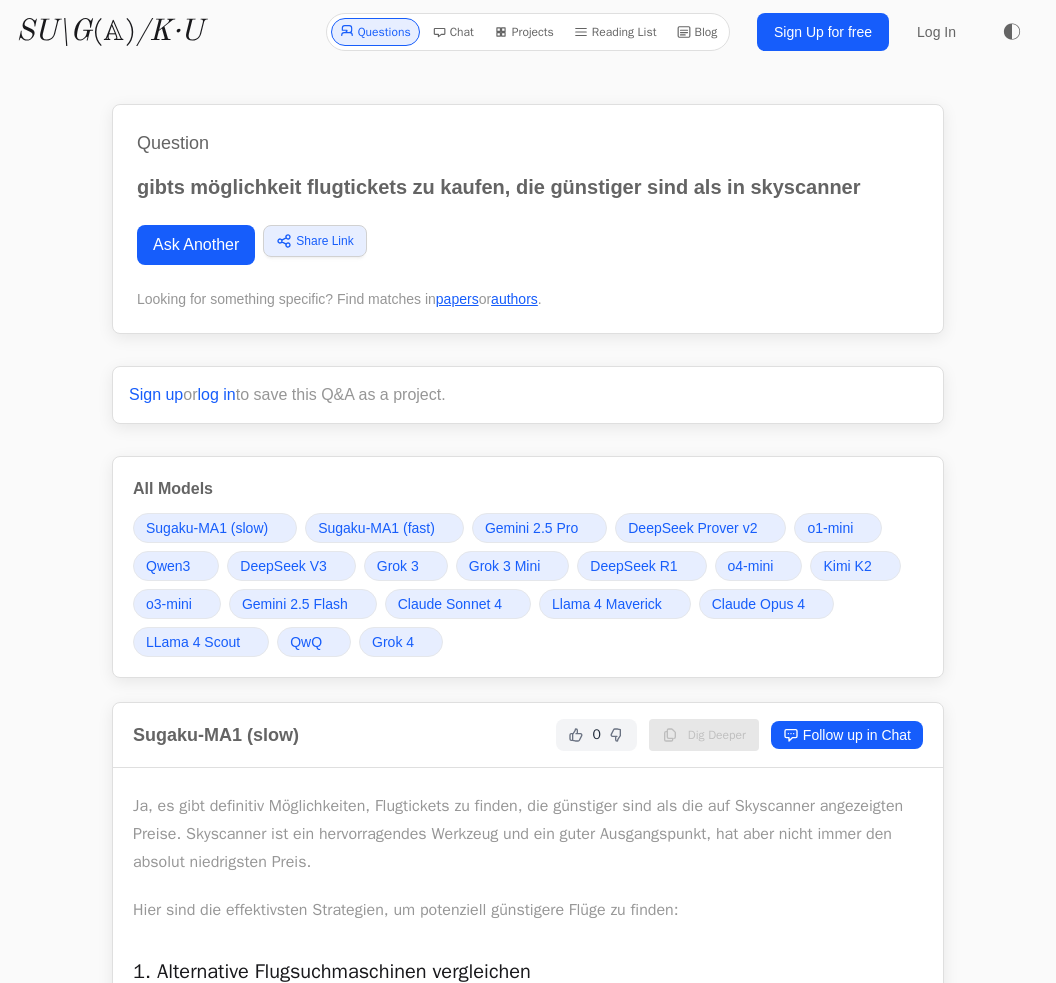 click on "o4-mini" at bounding box center (751, 566) 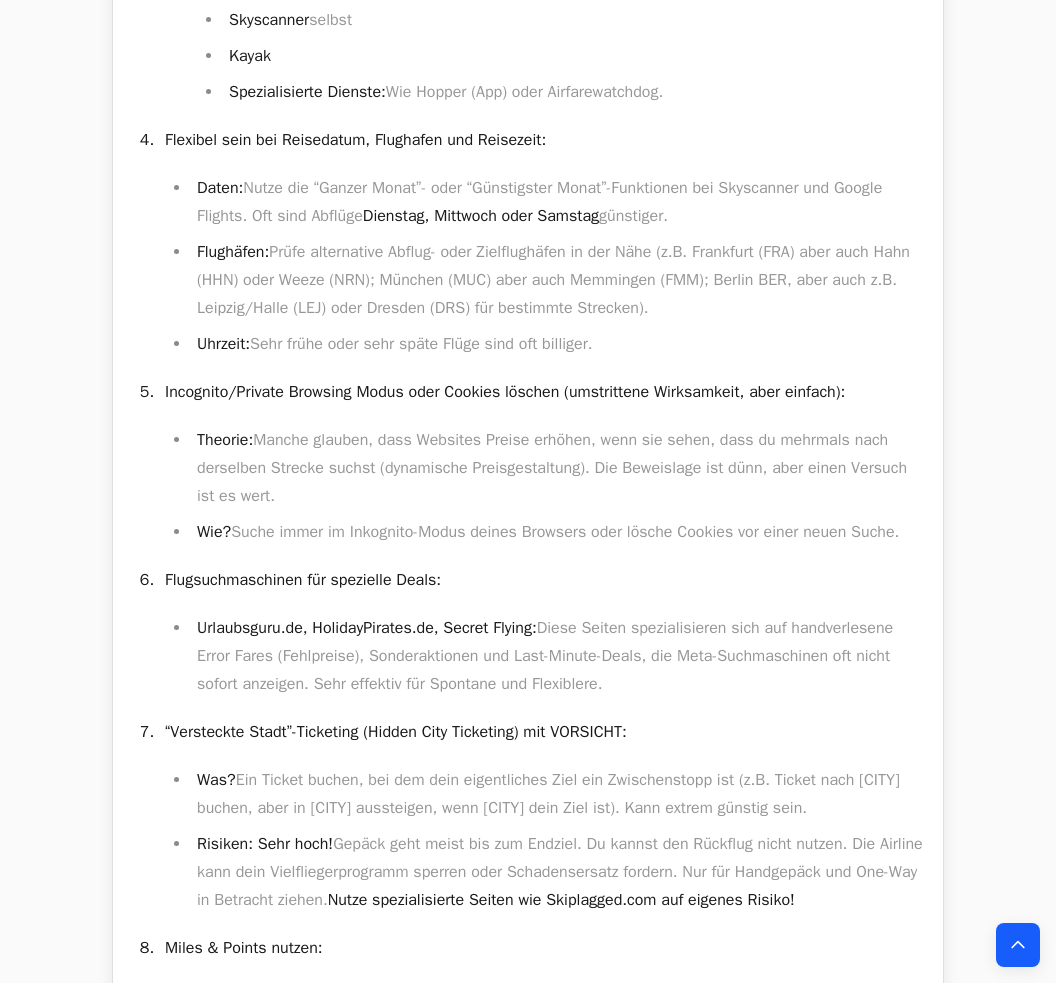 scroll, scrollTop: 18802, scrollLeft: 0, axis: vertical 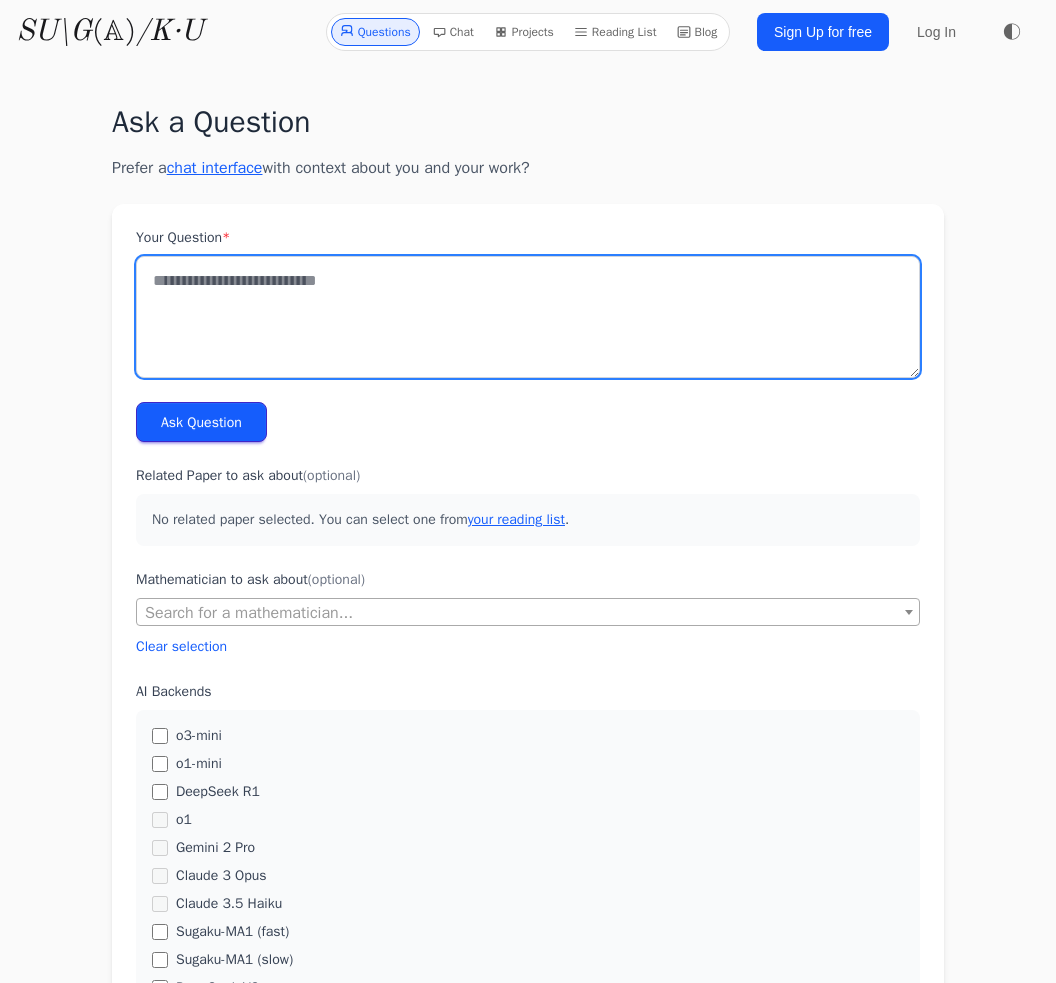 click on "Your Question  *" at bounding box center [528, 317] 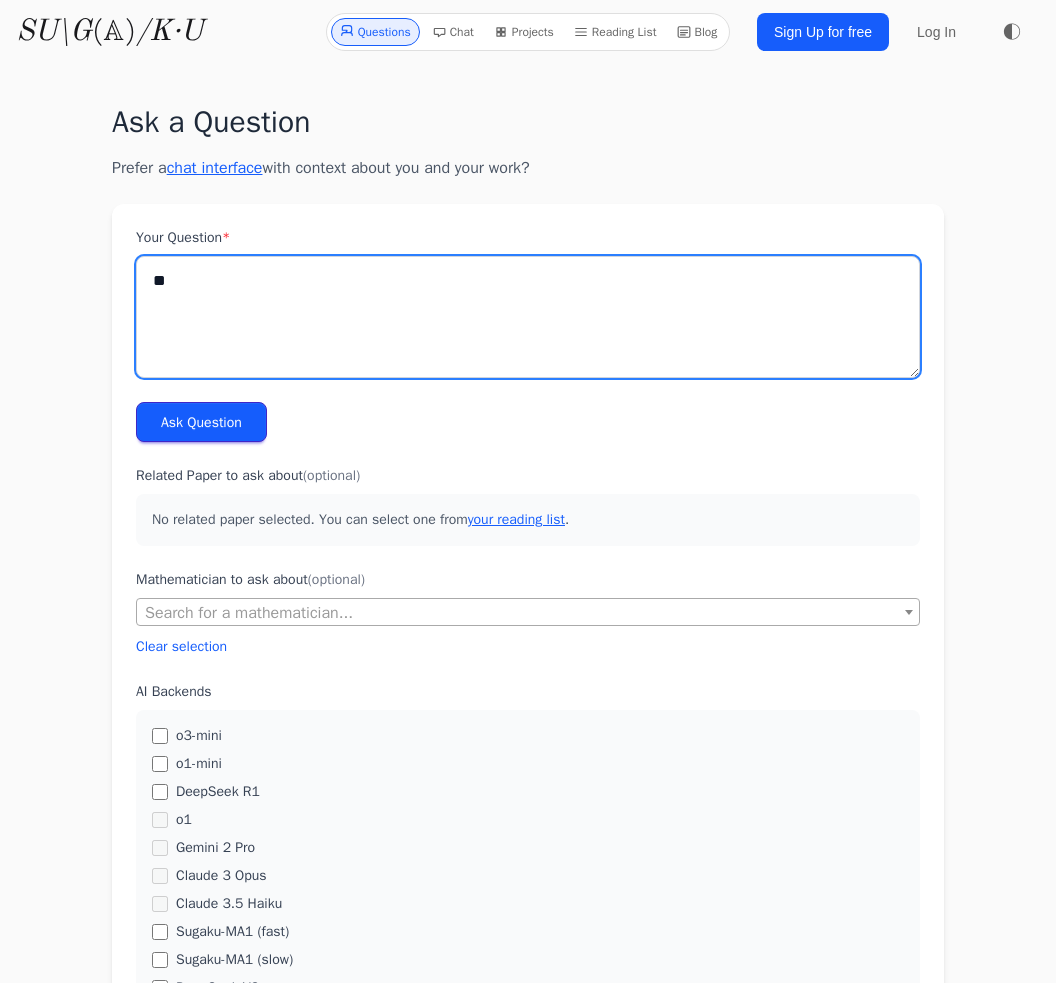 type on "*" 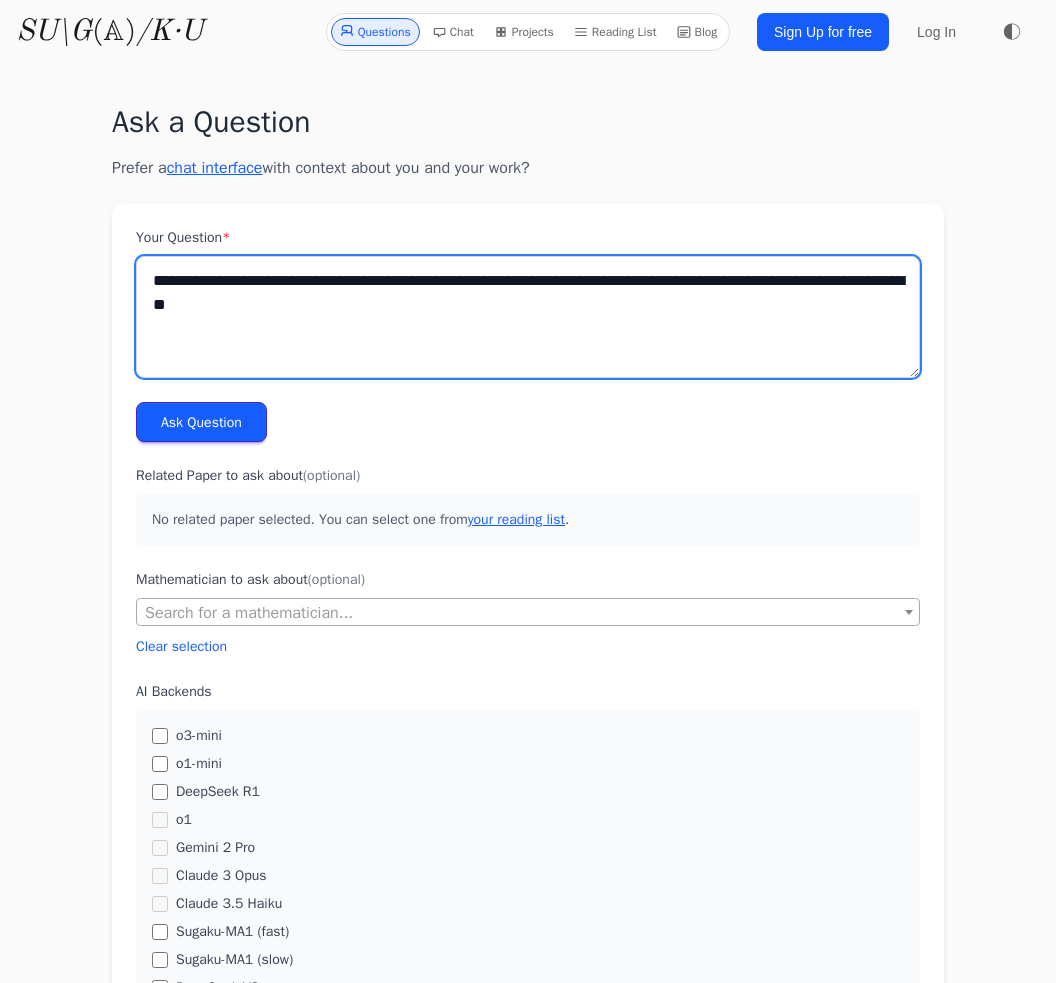 type on "**********" 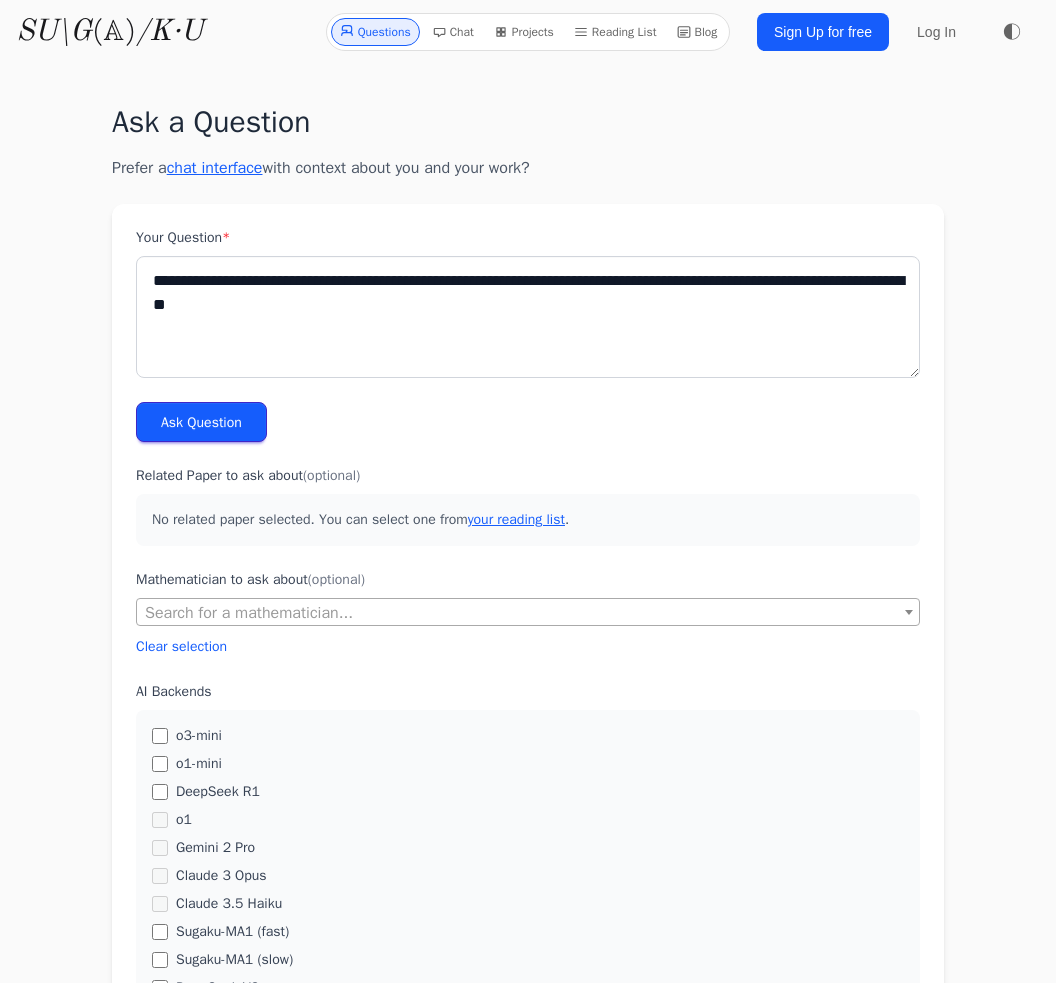 click on "Ask Question" at bounding box center (201, 422) 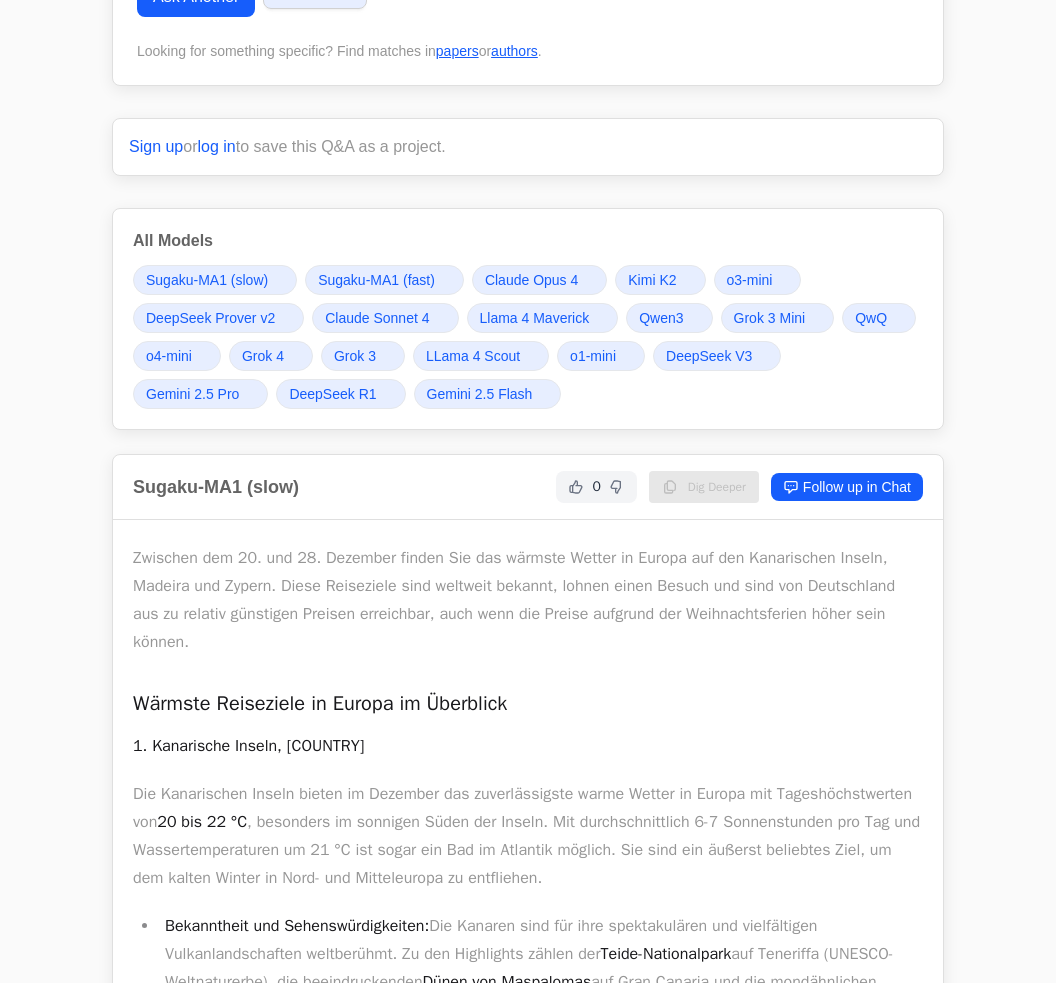 scroll, scrollTop: 0, scrollLeft: 0, axis: both 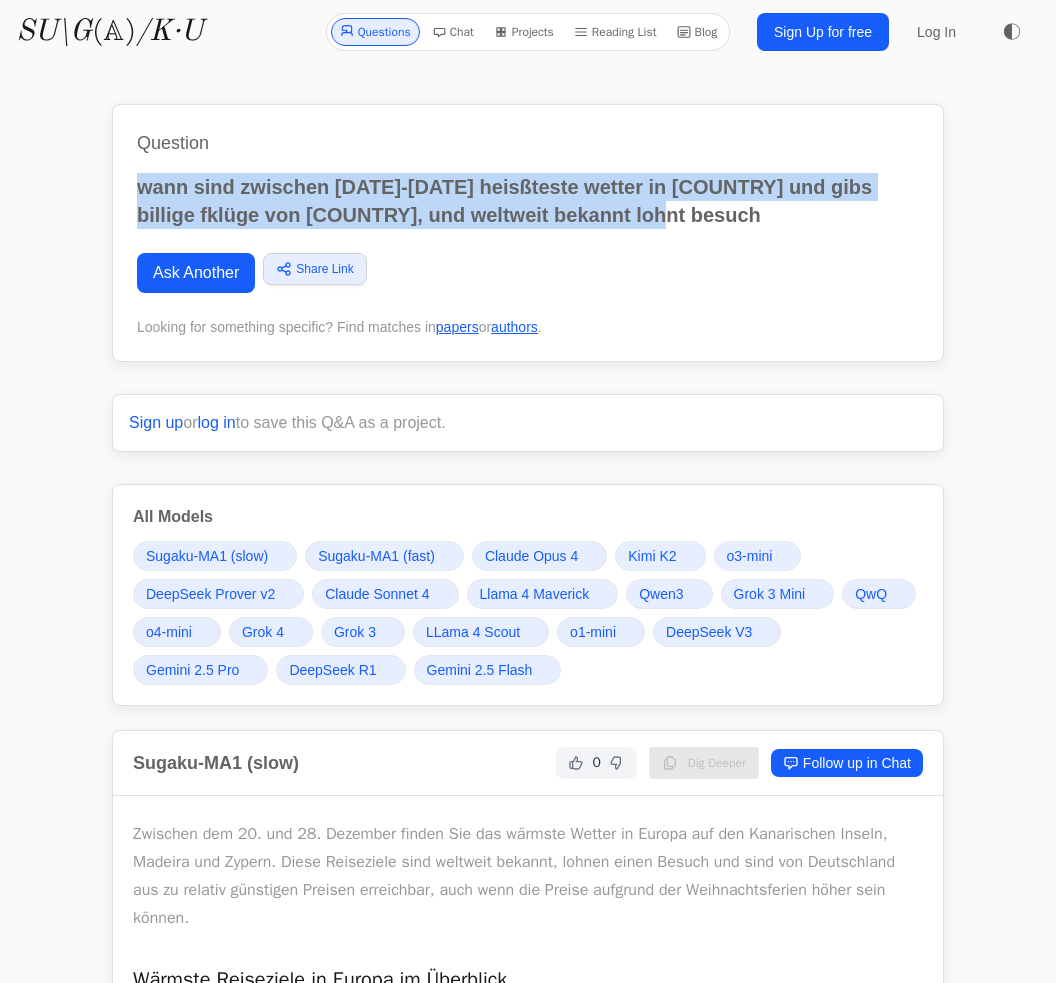 drag, startPoint x: 604, startPoint y: 209, endPoint x: 128, endPoint y: 181, distance: 476.8228 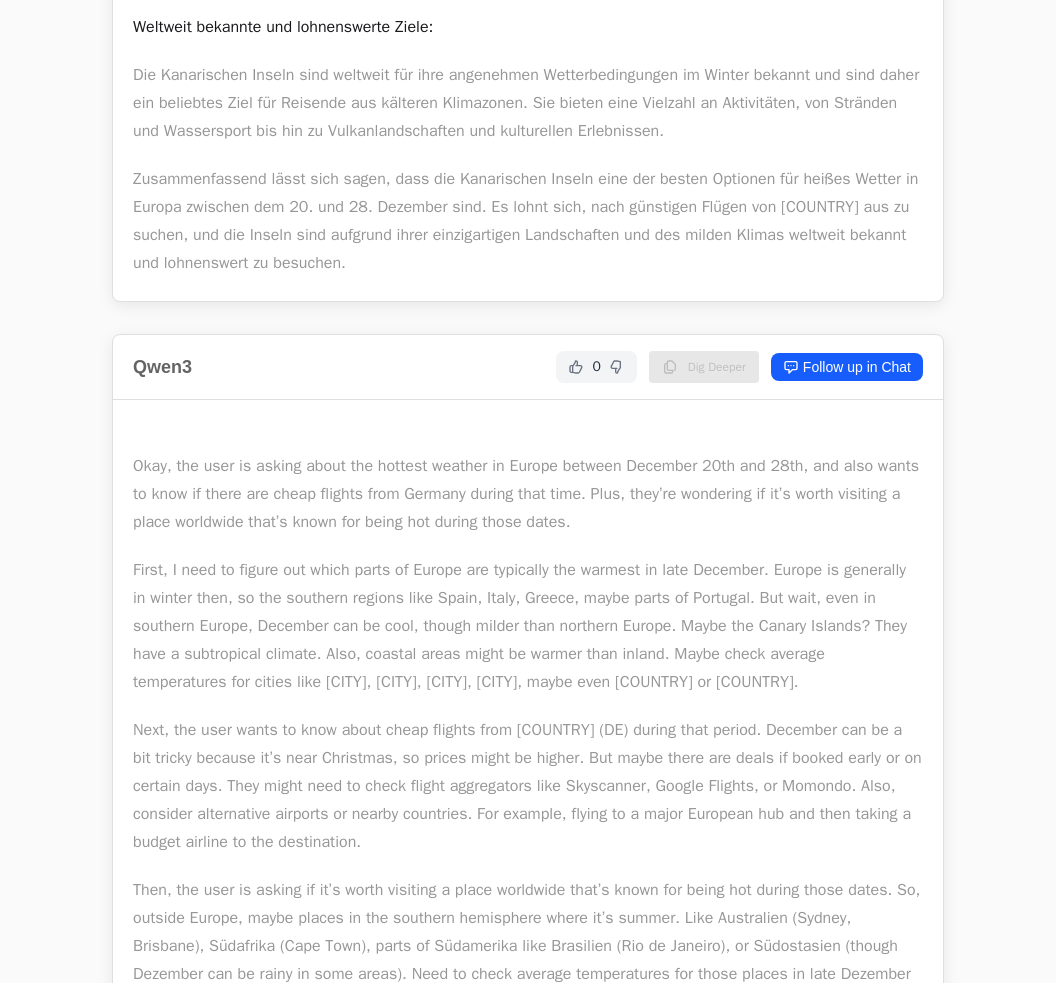 scroll, scrollTop: 0, scrollLeft: 0, axis: both 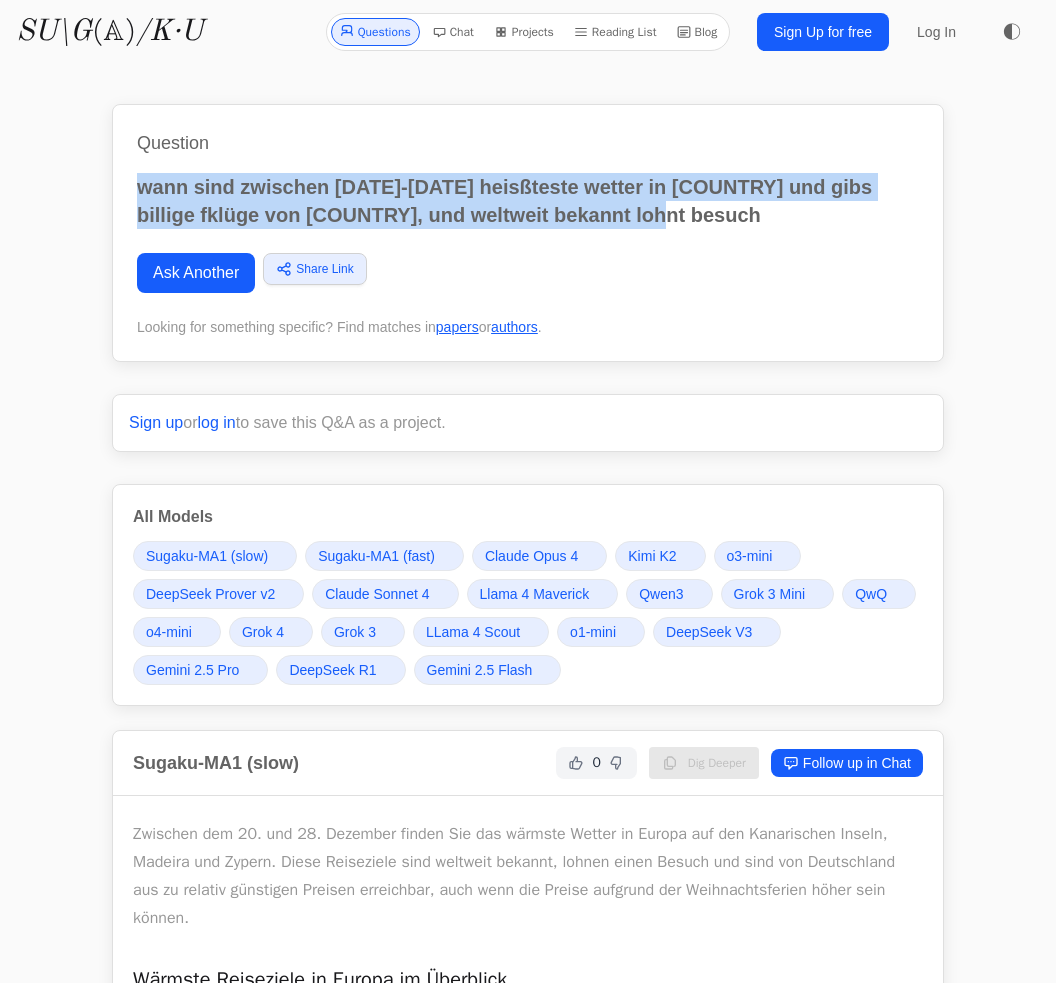 click on "Question
wann sind zwischen 20-28 dezember heisßteste wetter in europa und gibs billige fklüge von de, und weltweit bekannt lohnt besuch
Ask Another
Share Link
Copy link
Twitter
Facebook
LinkedIn
Email" at bounding box center (528, 233) 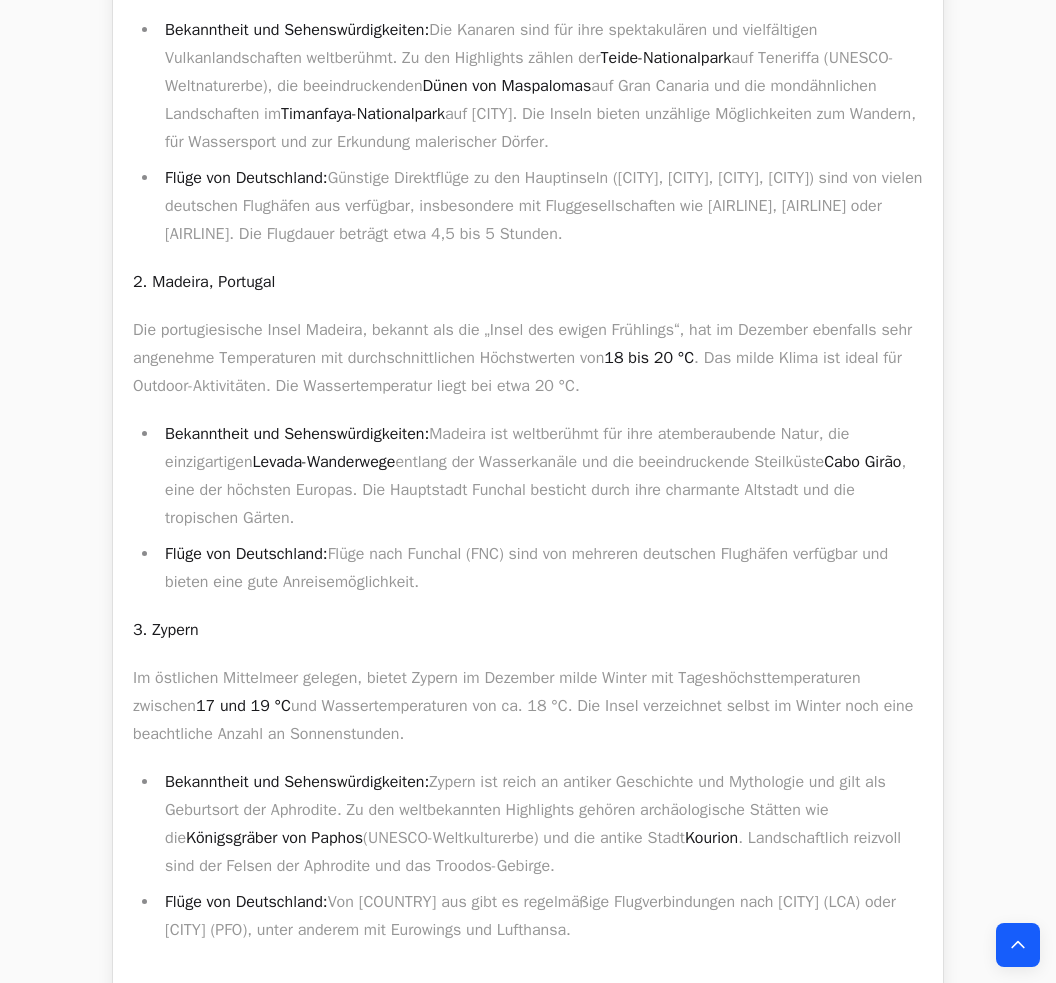 scroll, scrollTop: 1100, scrollLeft: 0, axis: vertical 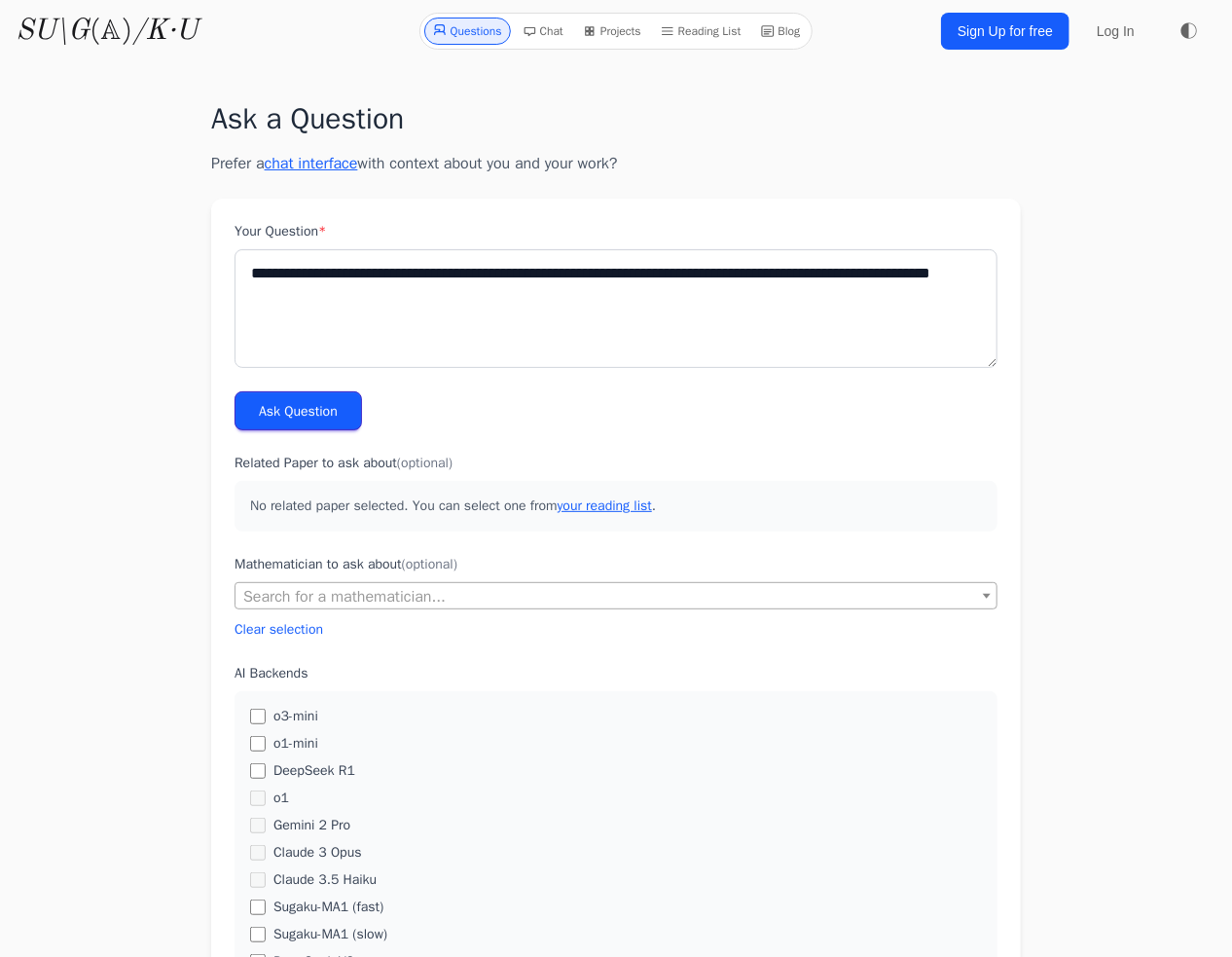 click on "**********" at bounding box center (616, 309) 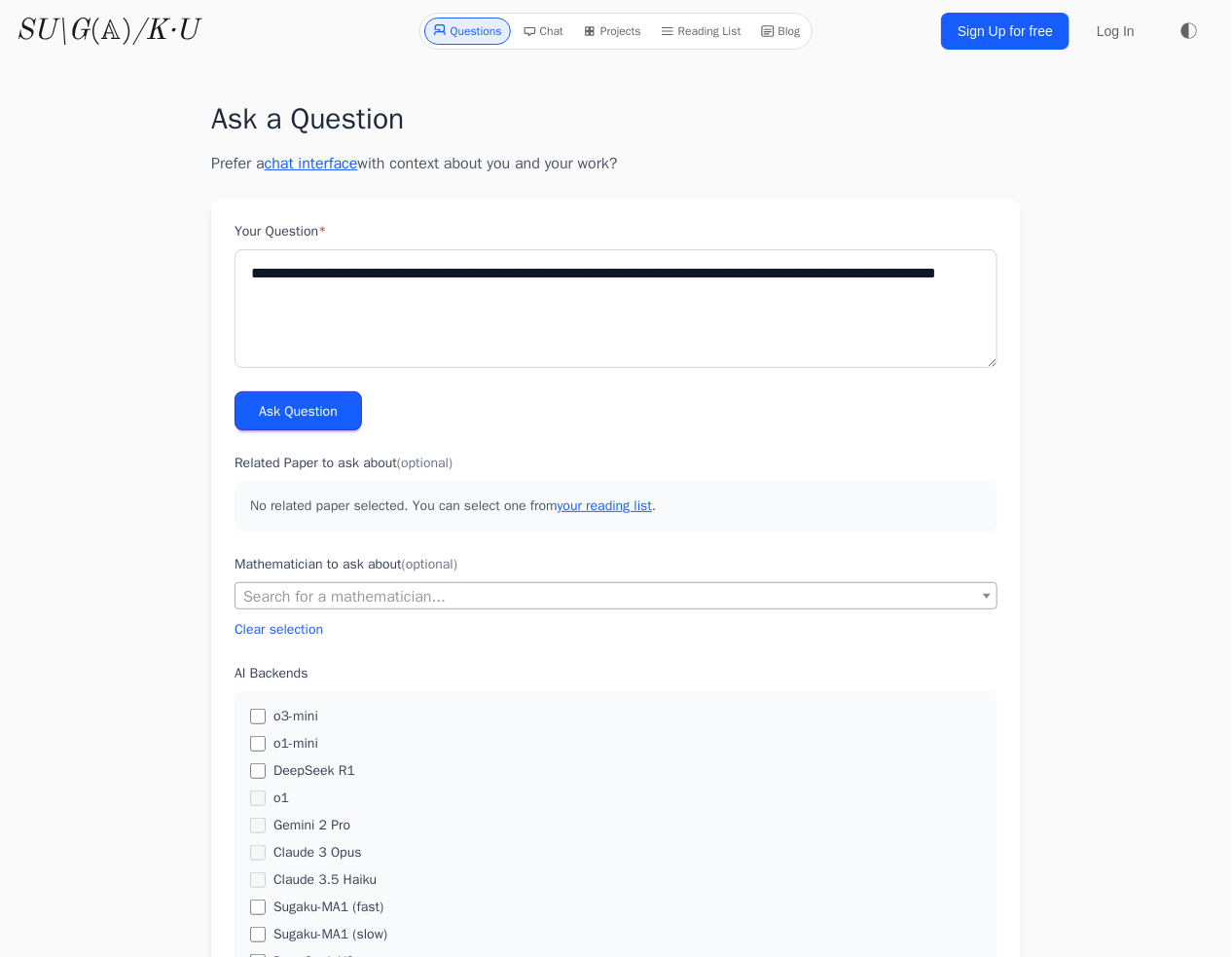 type on "**********" 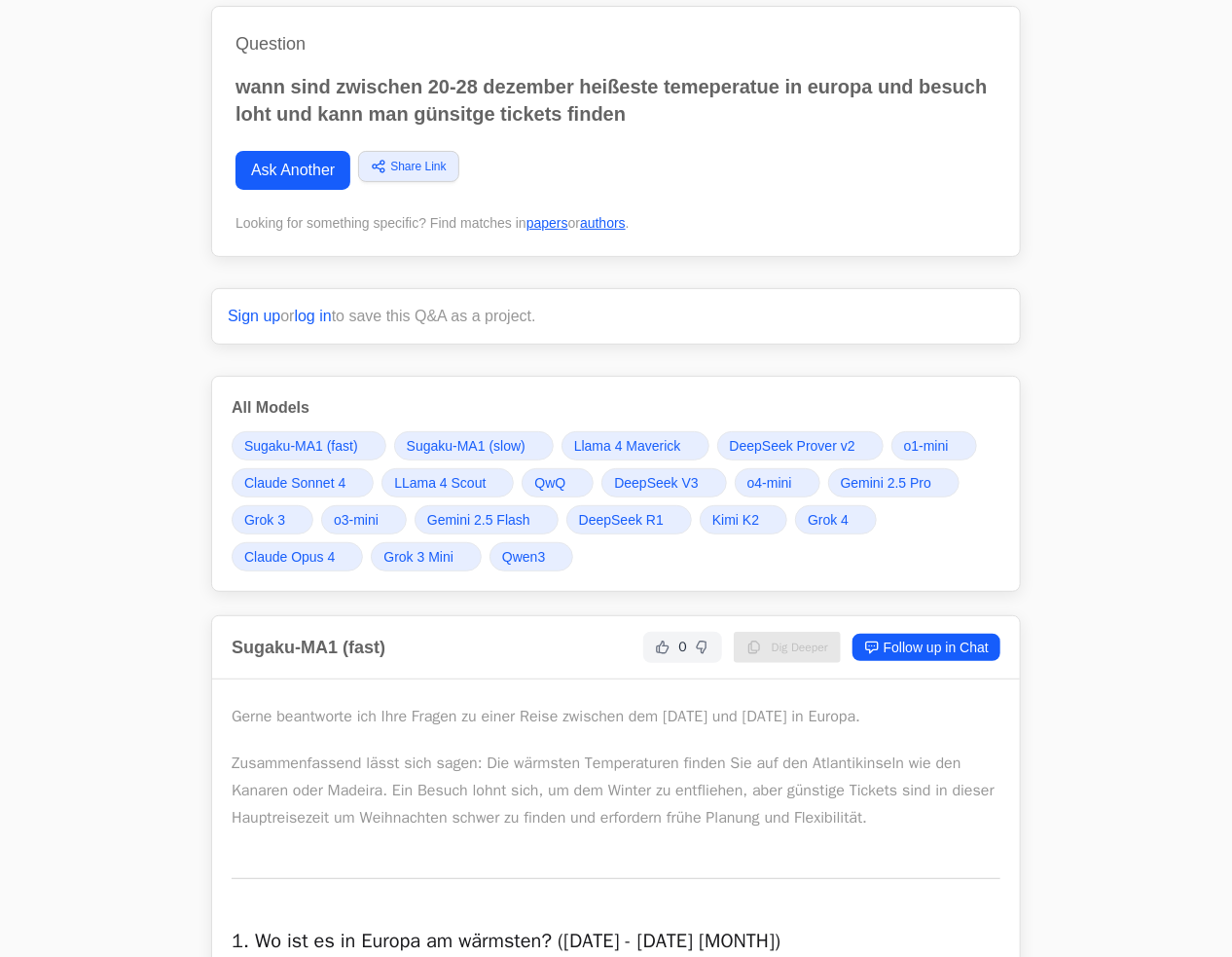 scroll, scrollTop: 0, scrollLeft: 0, axis: both 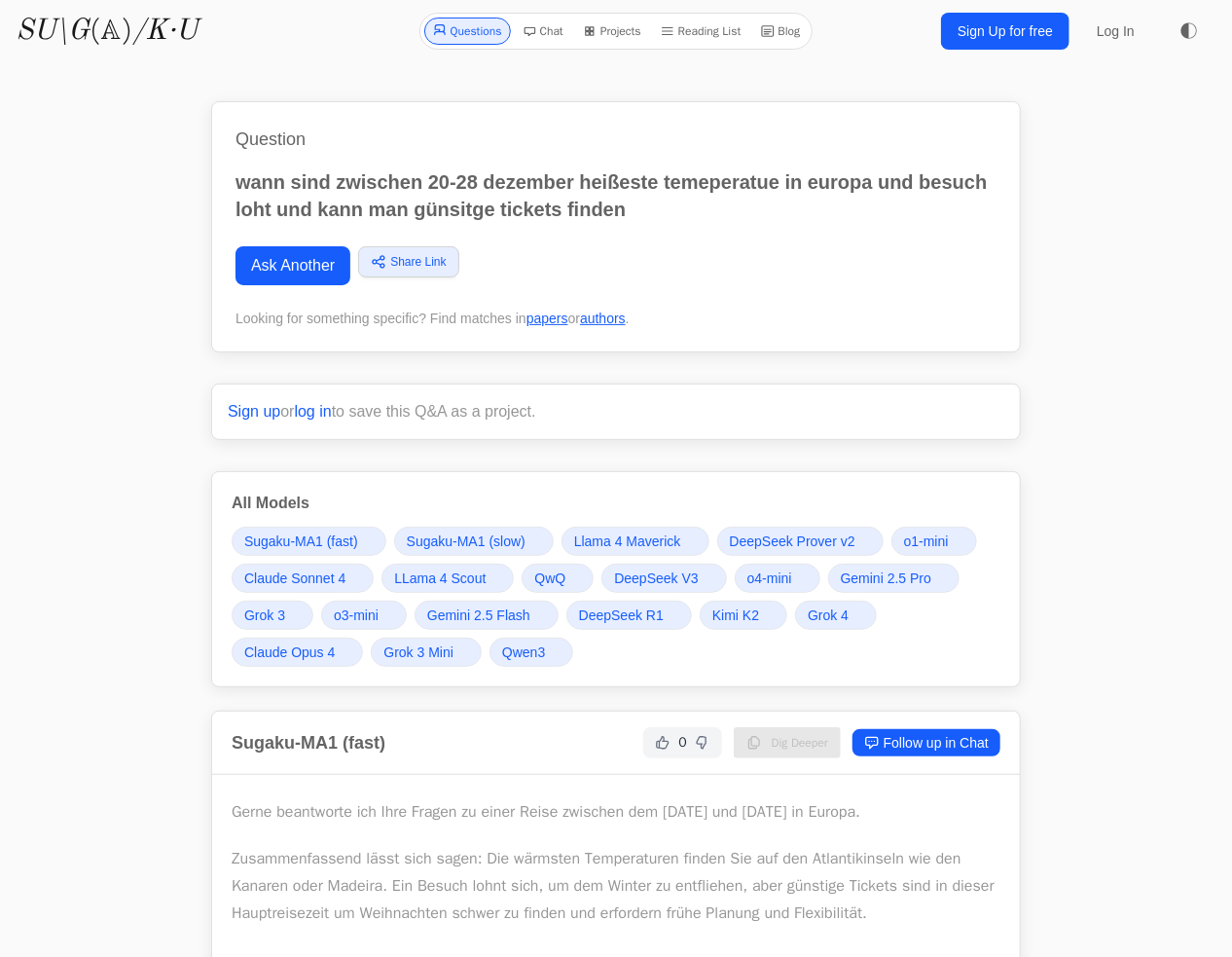 click on "Ask Another" at bounding box center (293, 266) 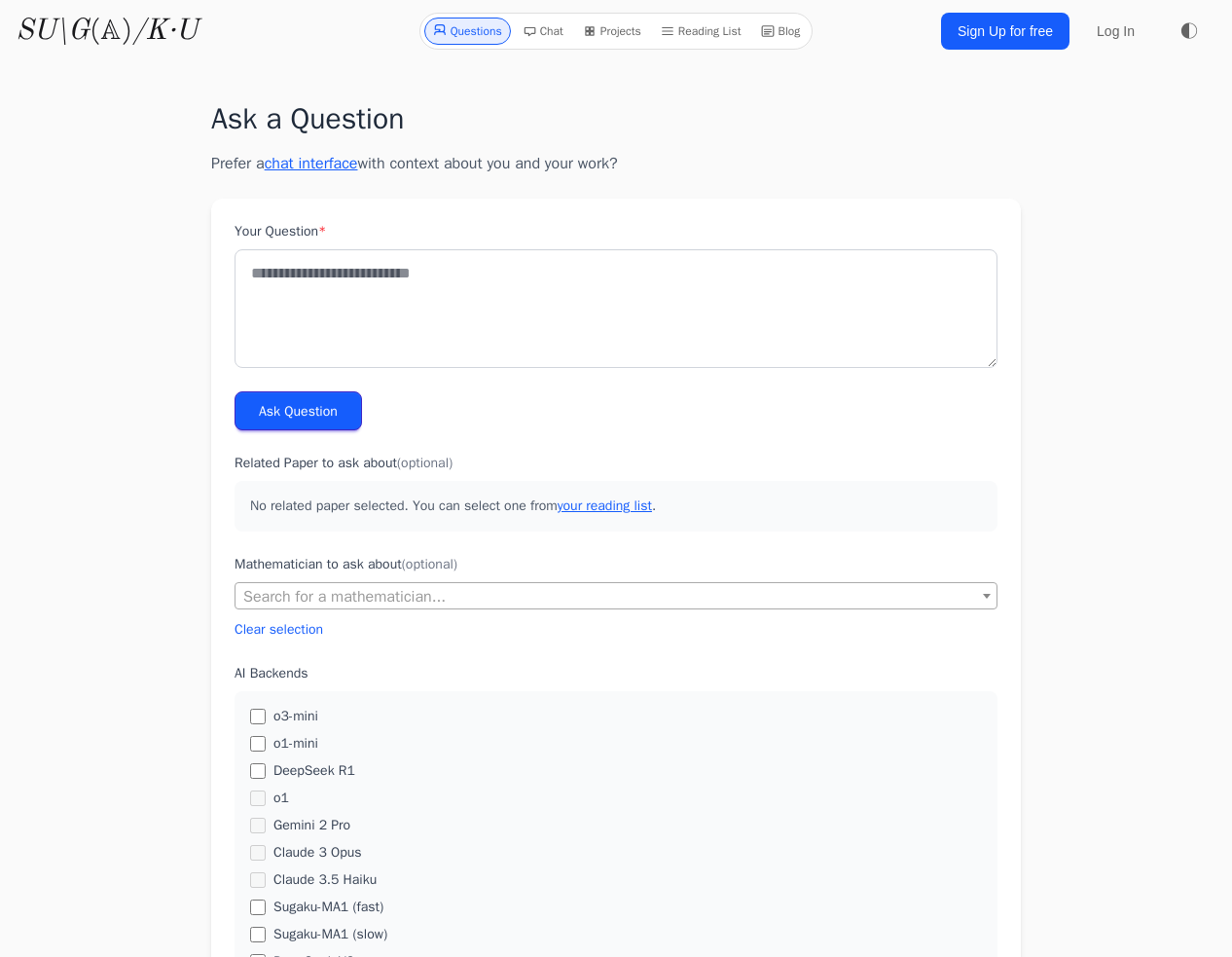 scroll, scrollTop: 0, scrollLeft: 0, axis: both 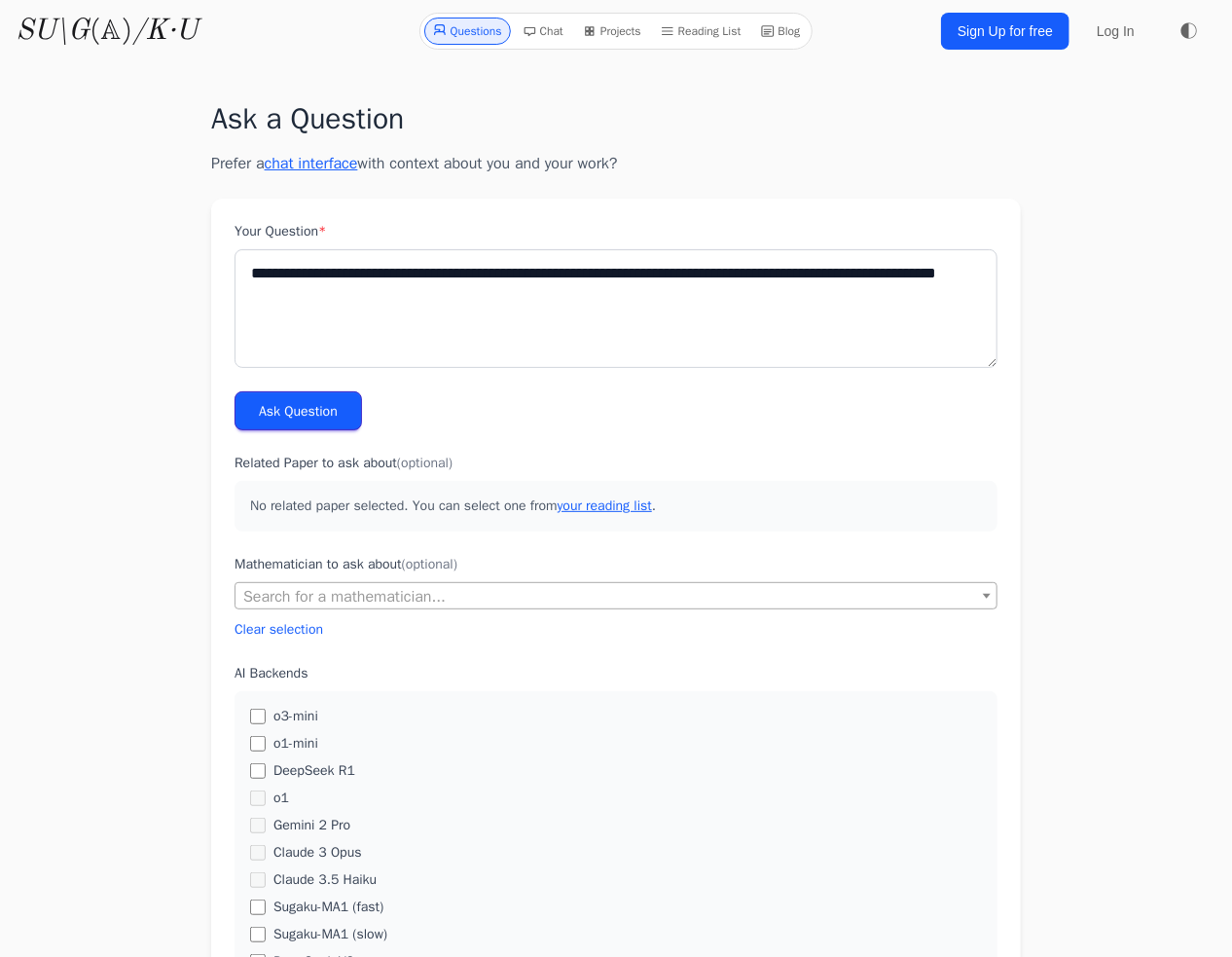 click on "**********" at bounding box center (616, 309) 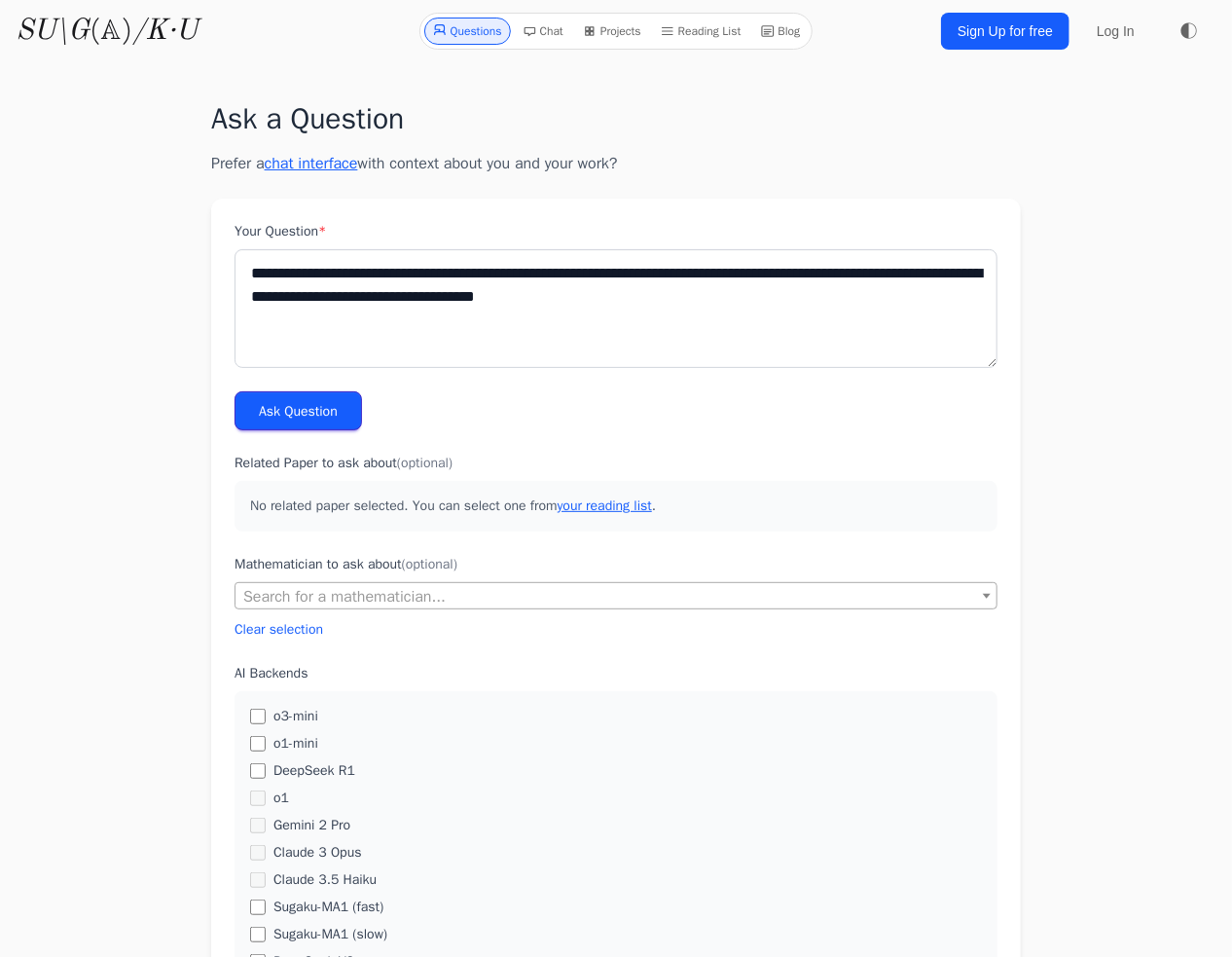 type on "**********" 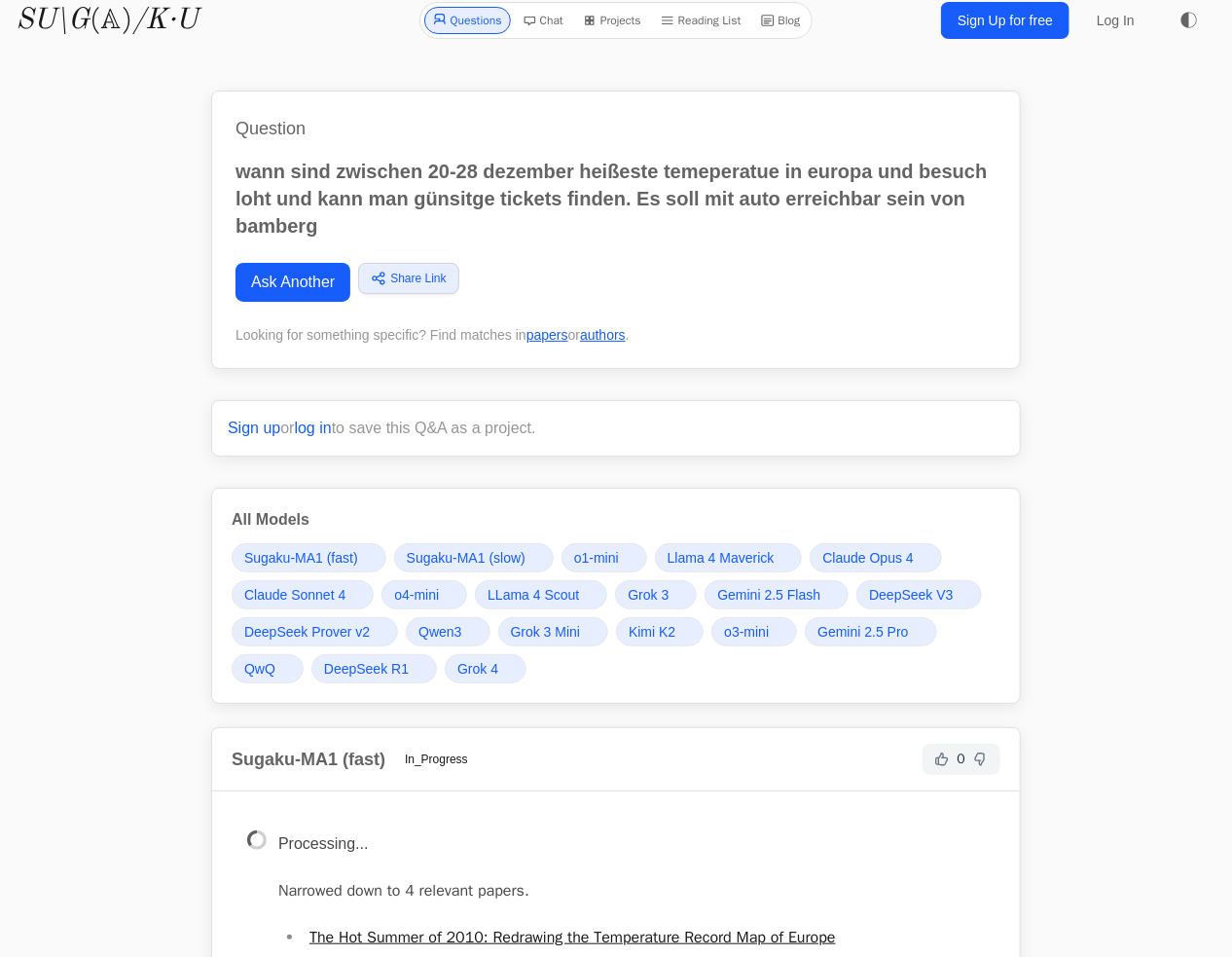 scroll, scrollTop: 0, scrollLeft: 0, axis: both 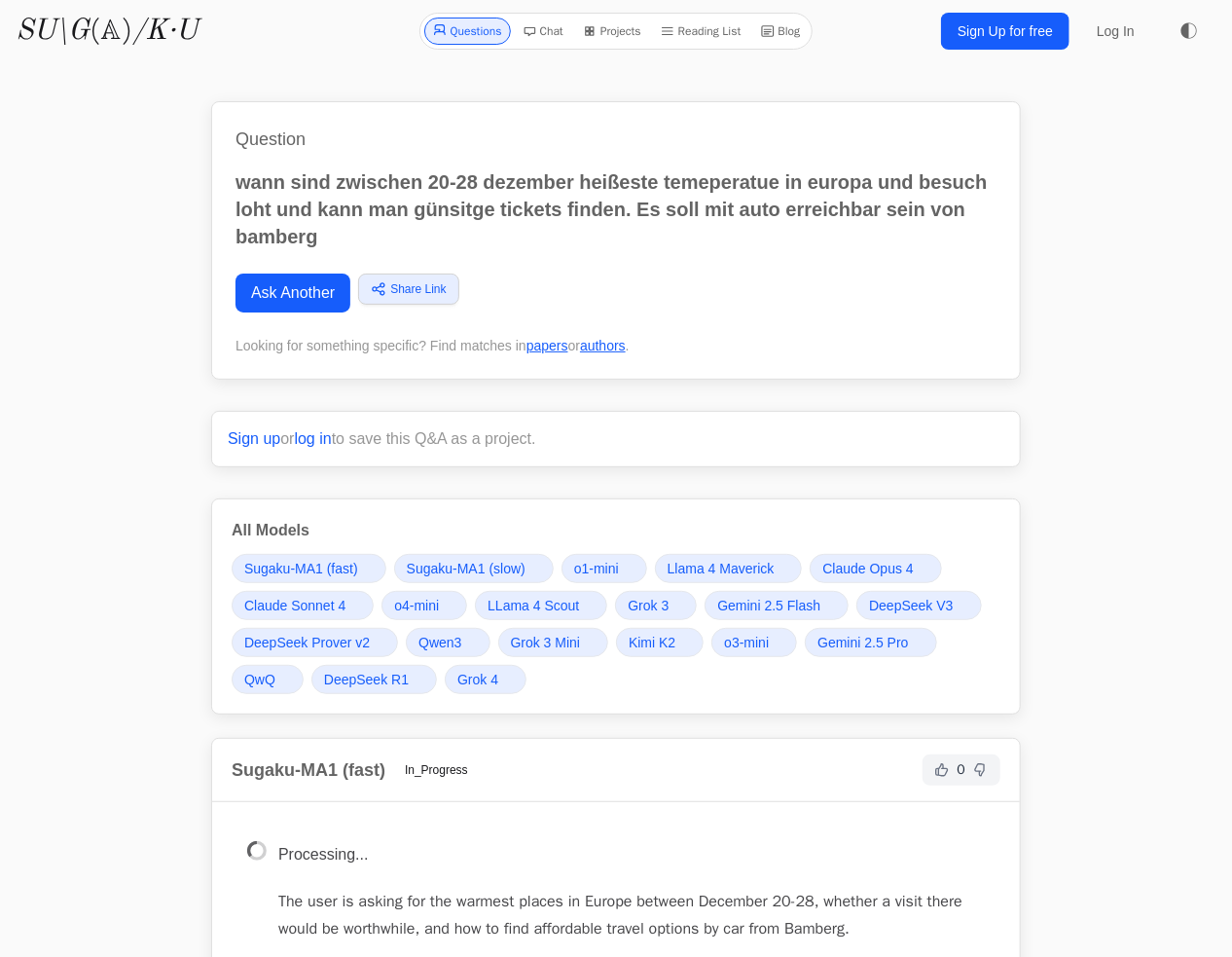 click on "Ask Another" at bounding box center [293, 293] 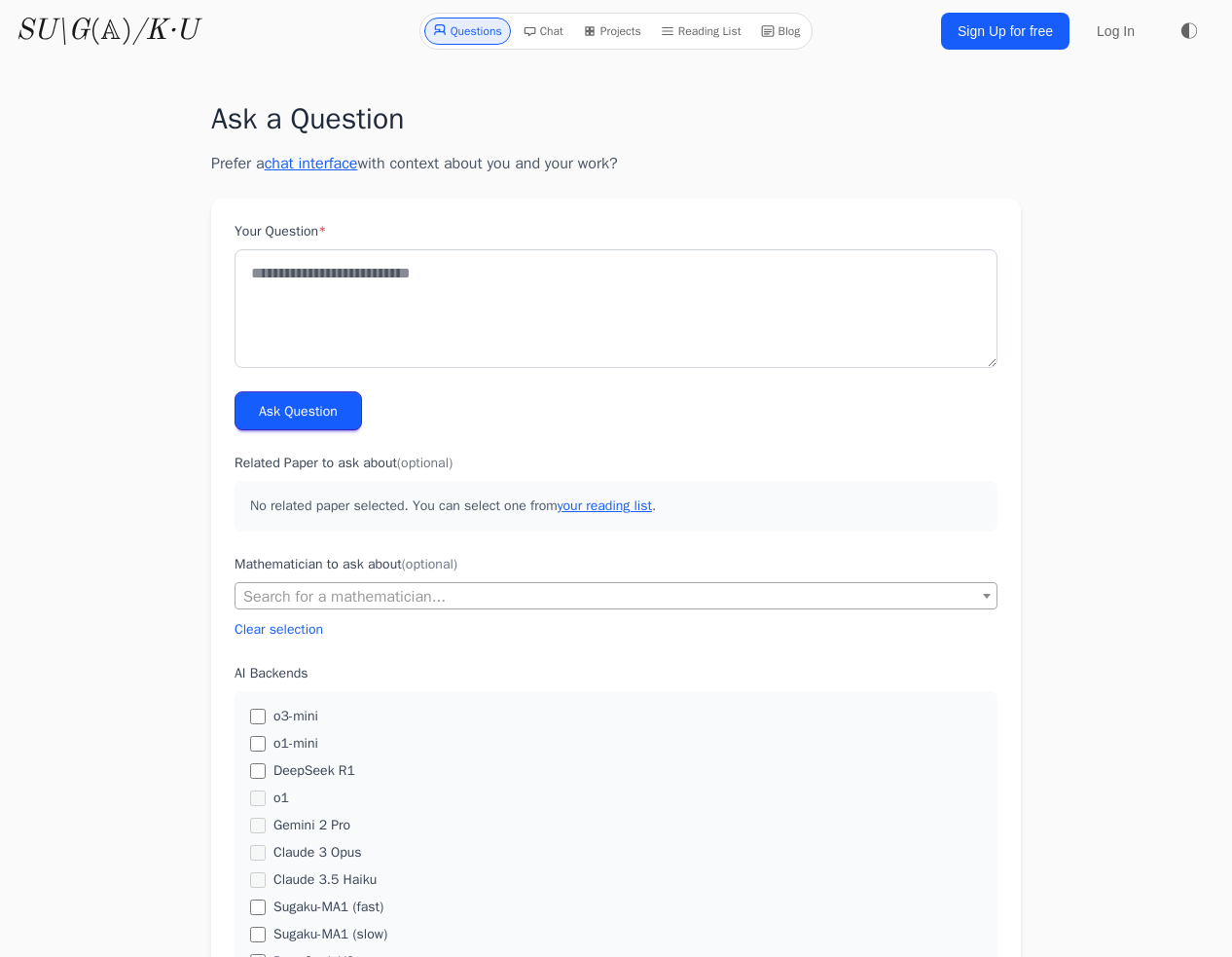 scroll, scrollTop: 0, scrollLeft: 0, axis: both 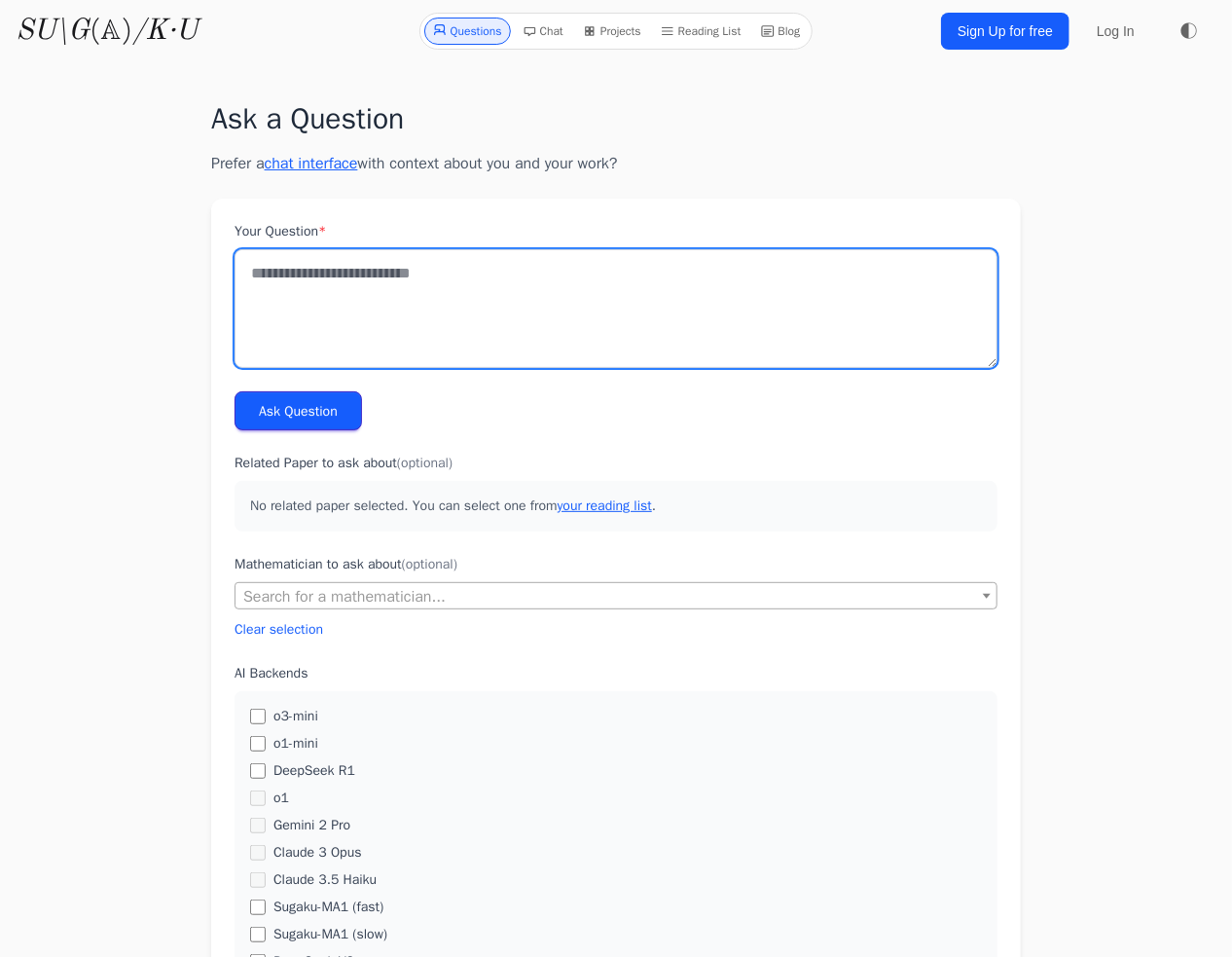 click on "Your Question  *" at bounding box center [616, 309] 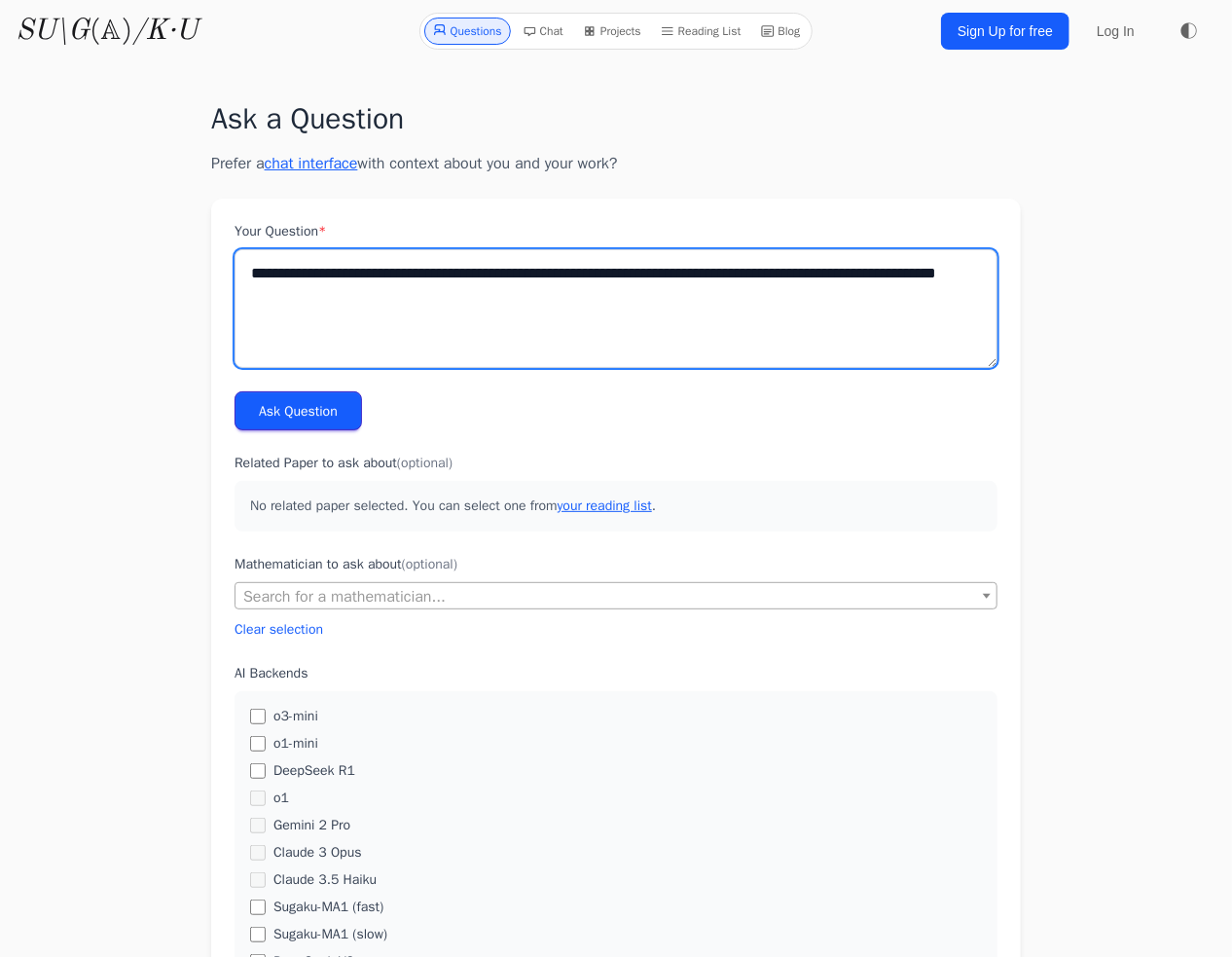 click on "**********" at bounding box center [616, 309] 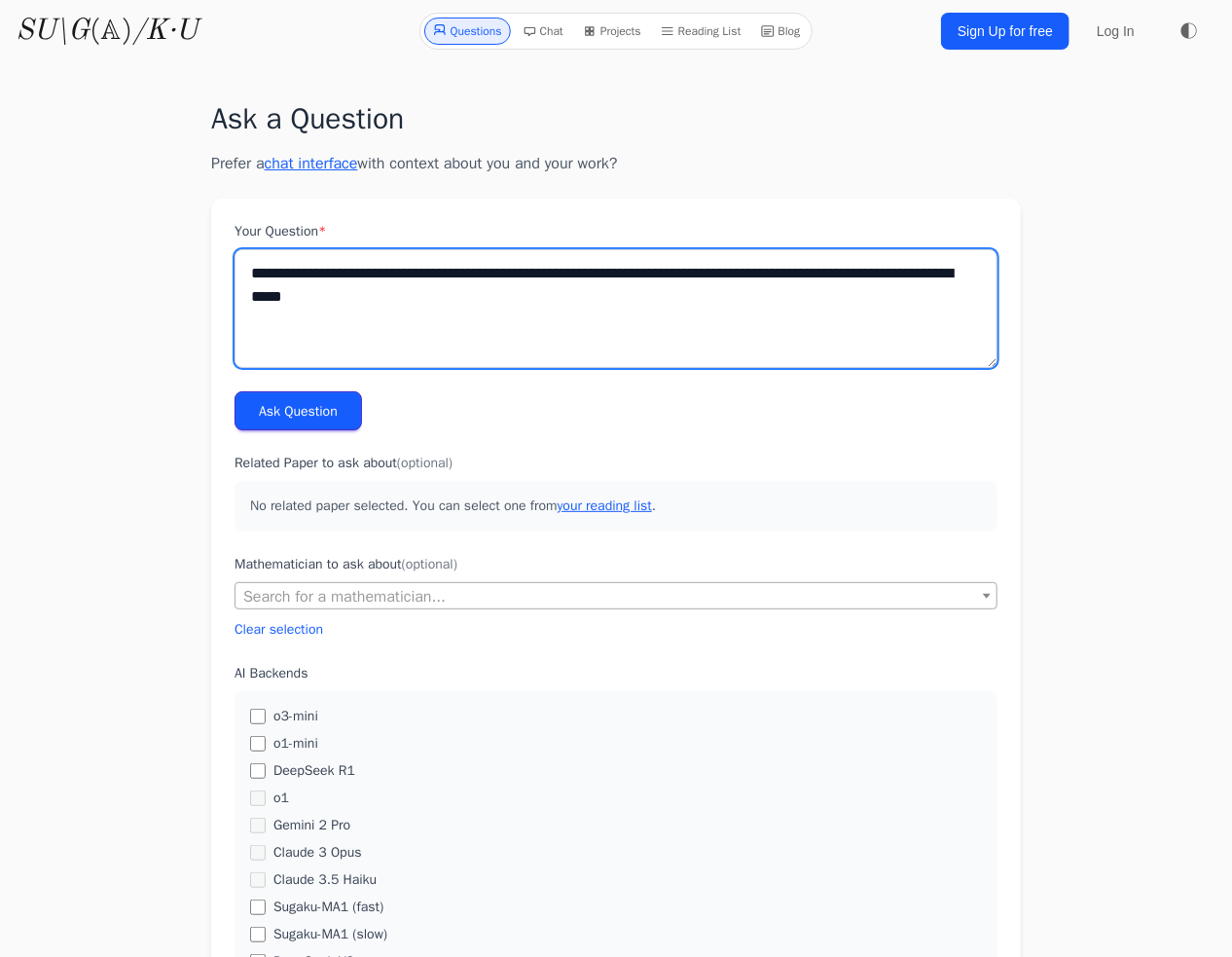 drag, startPoint x: 662, startPoint y: 304, endPoint x: 27, endPoint y: 247, distance: 637.55314 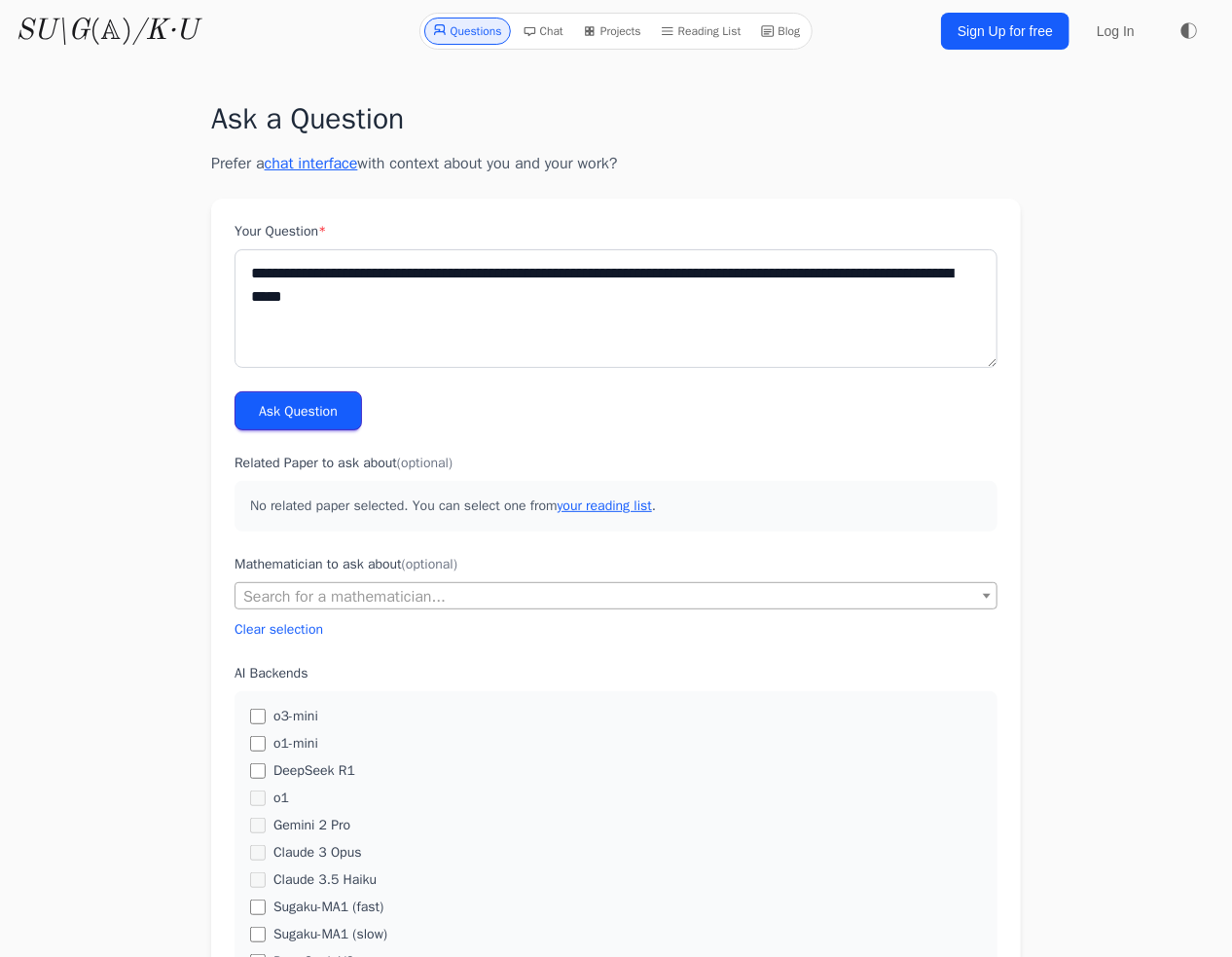 click on "Ask Question" at bounding box center [298, 411] 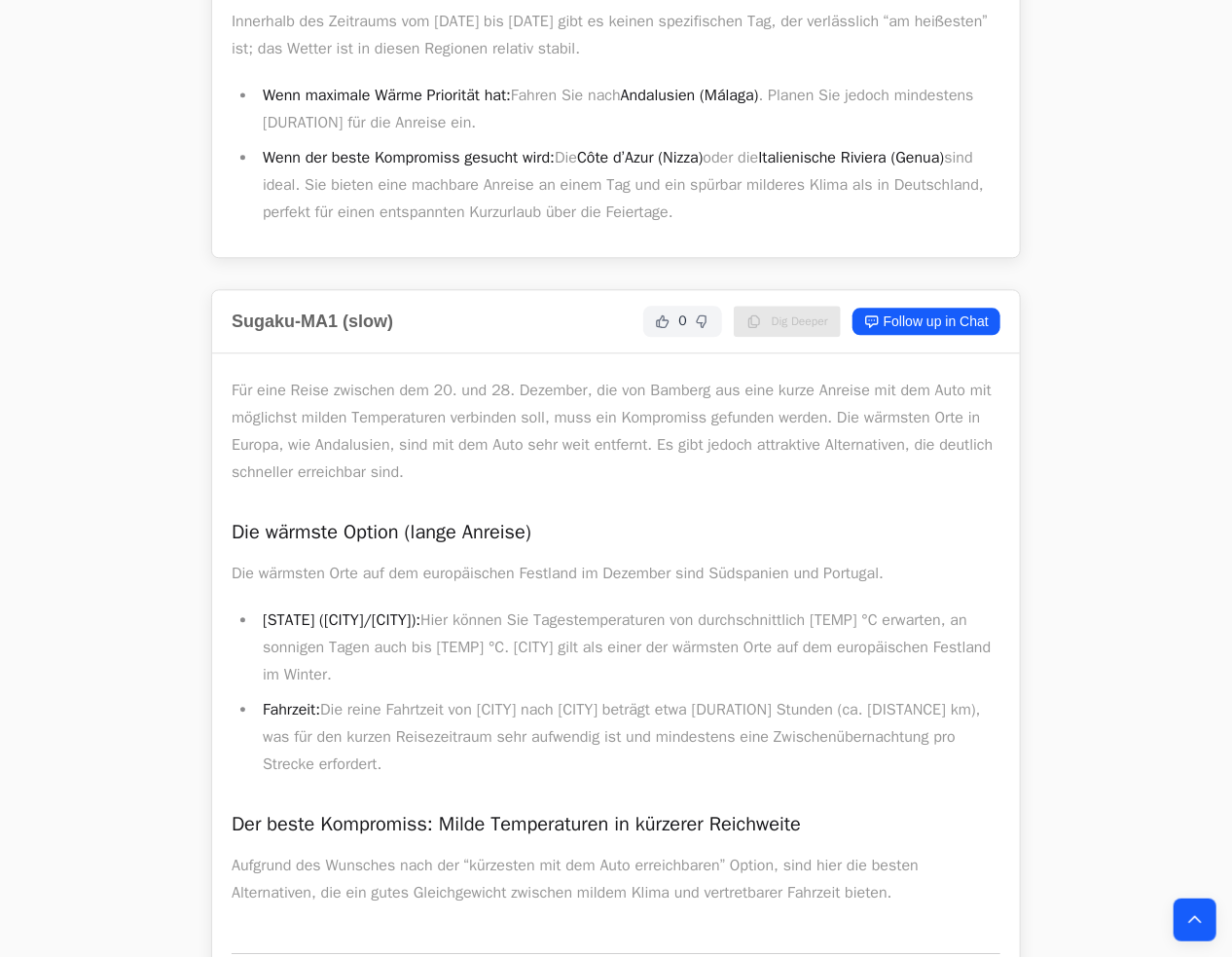 scroll, scrollTop: 0, scrollLeft: 0, axis: both 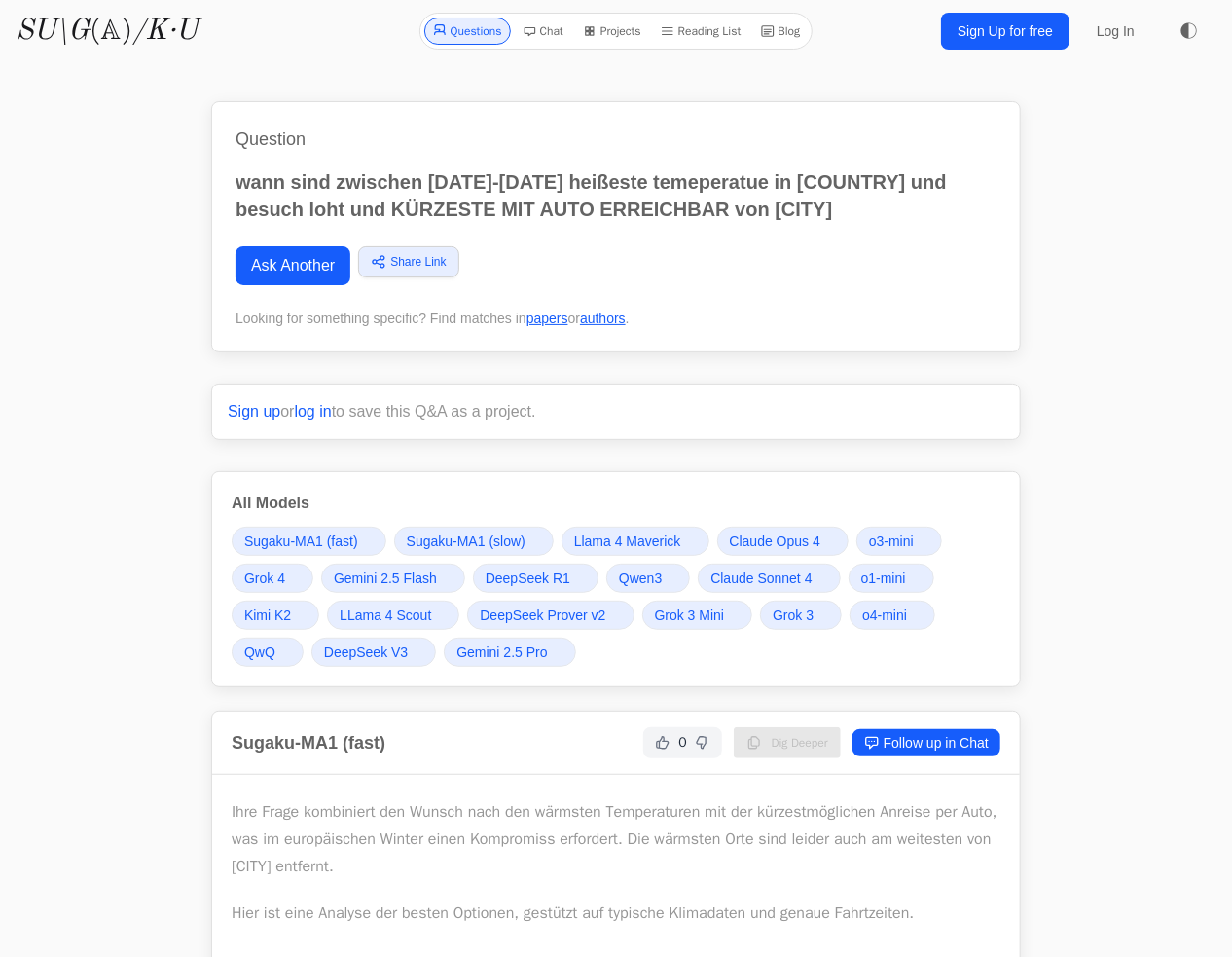 click on "Ask Another" at bounding box center (293, 266) 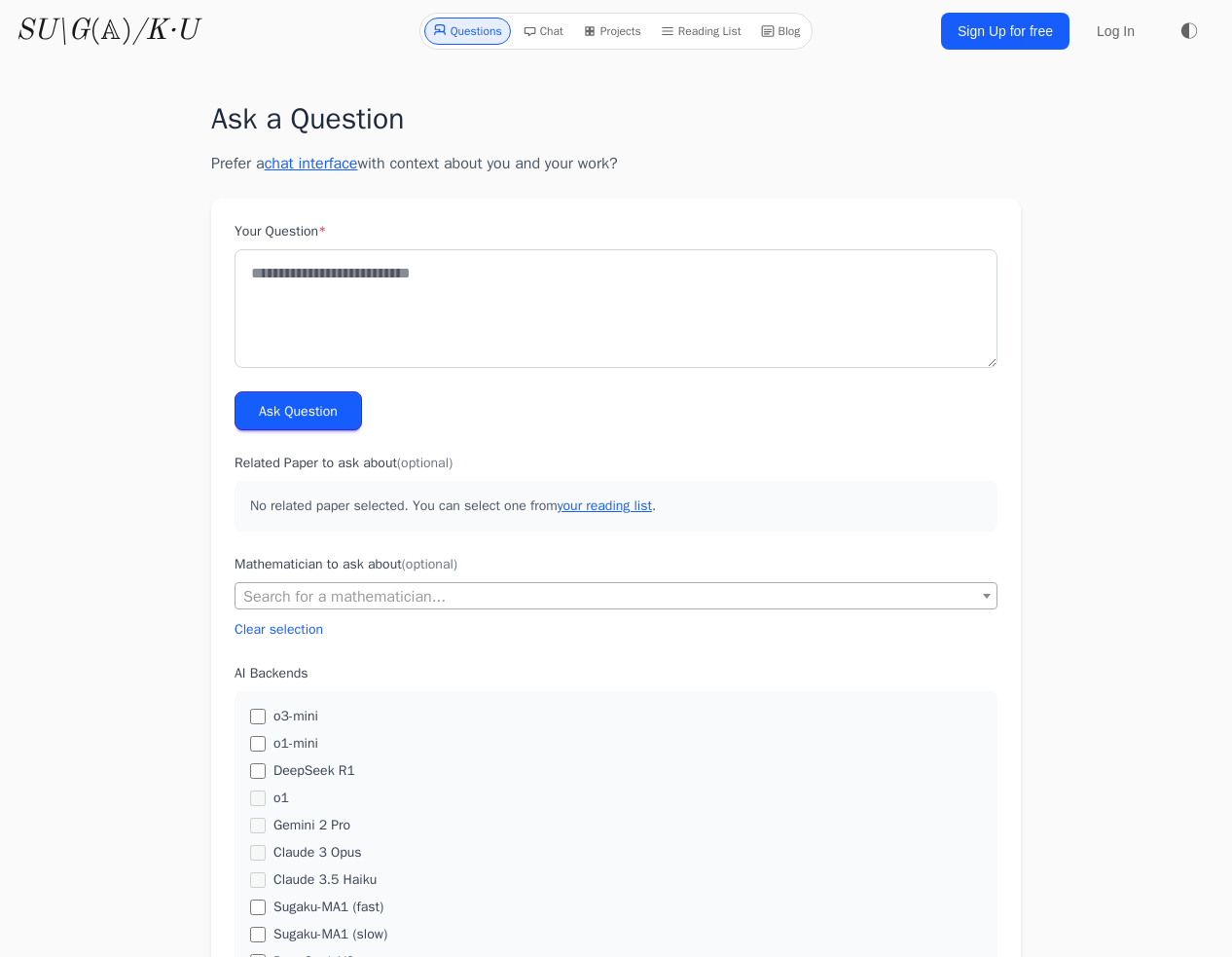 scroll, scrollTop: 0, scrollLeft: 0, axis: both 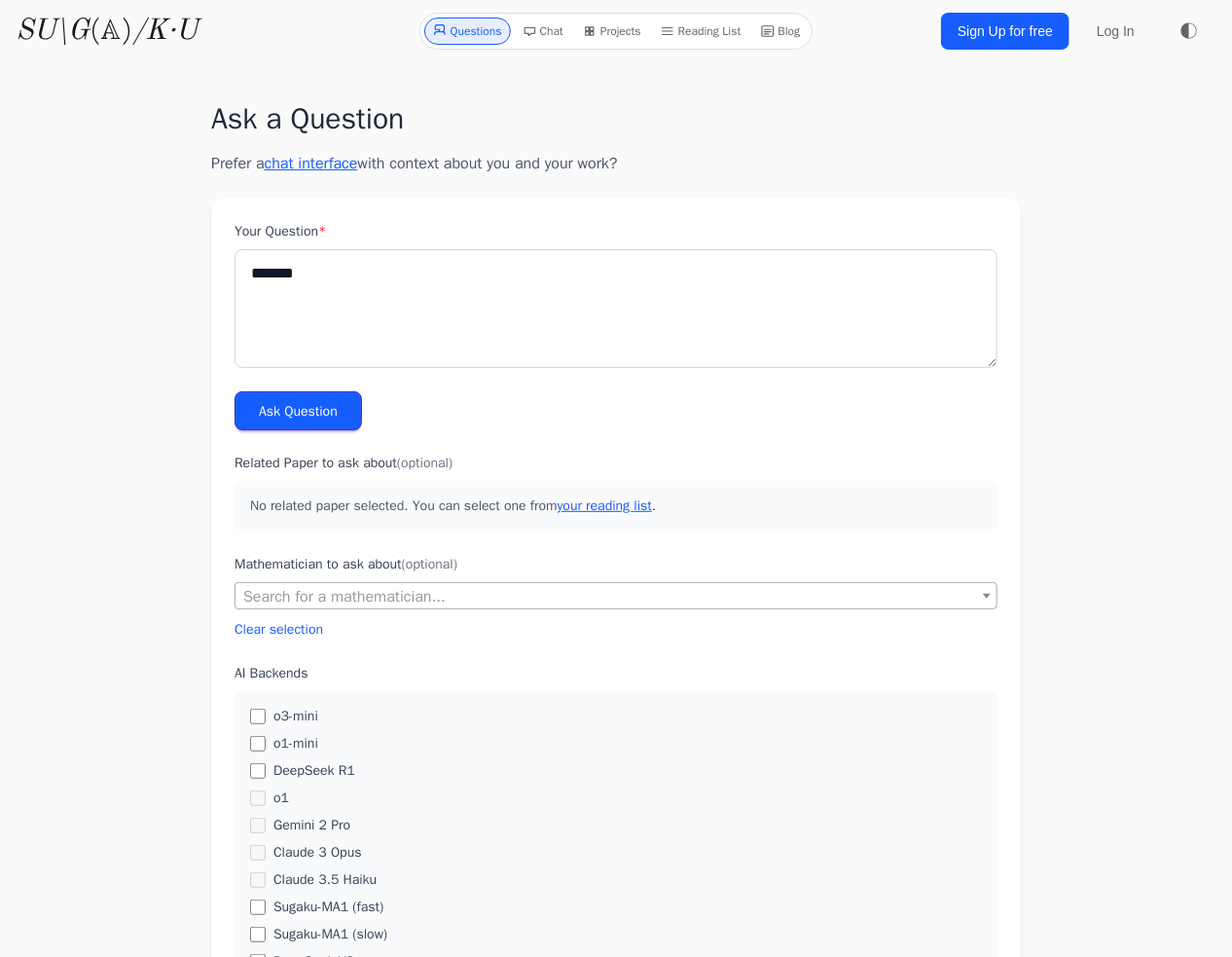 drag, startPoint x: 335, startPoint y: 295, endPoint x: 104, endPoint y: 289, distance: 231.07791 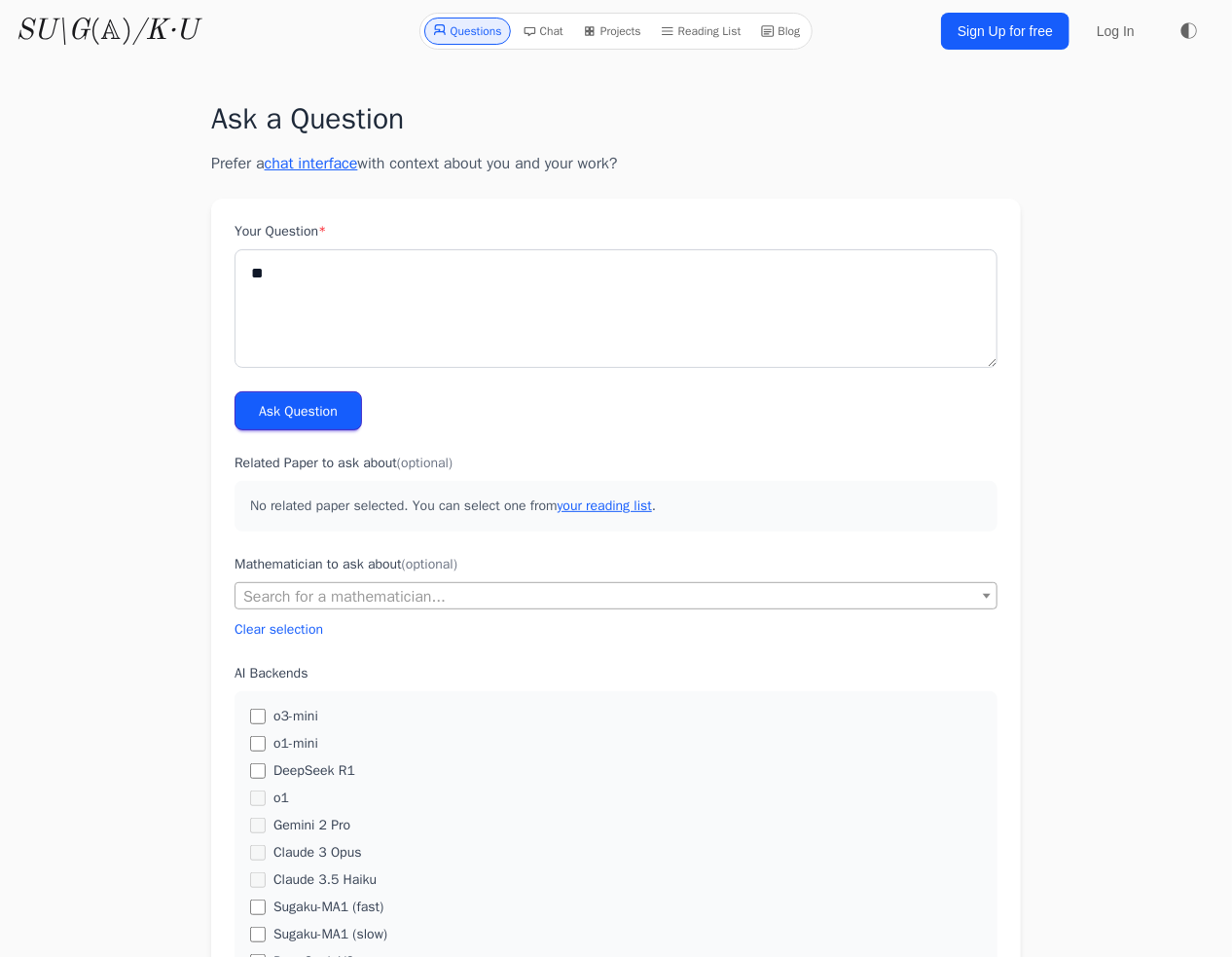 type on "*" 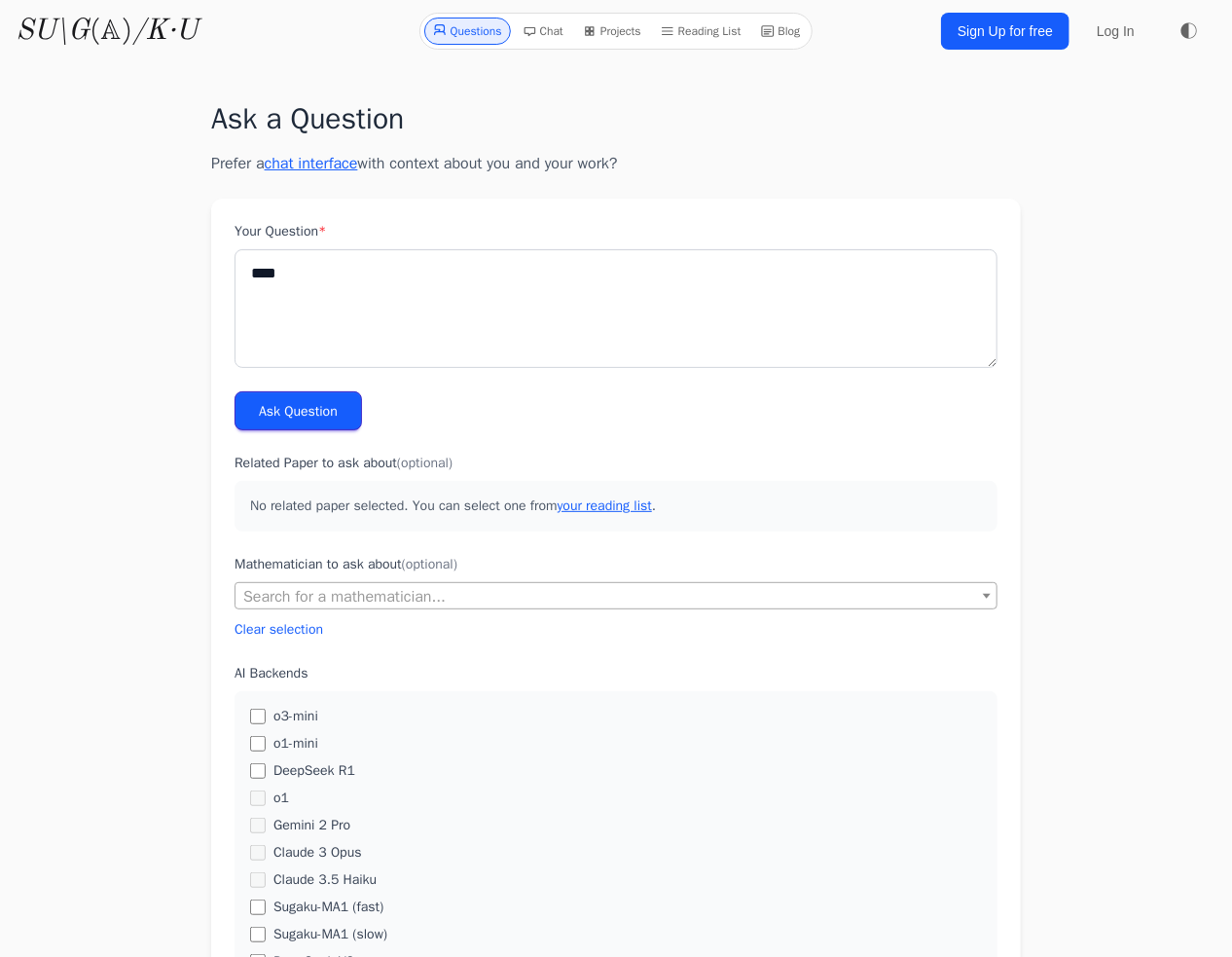 drag, startPoint x: 251, startPoint y: 271, endPoint x: 210, endPoint y: 267, distance: 41.19466 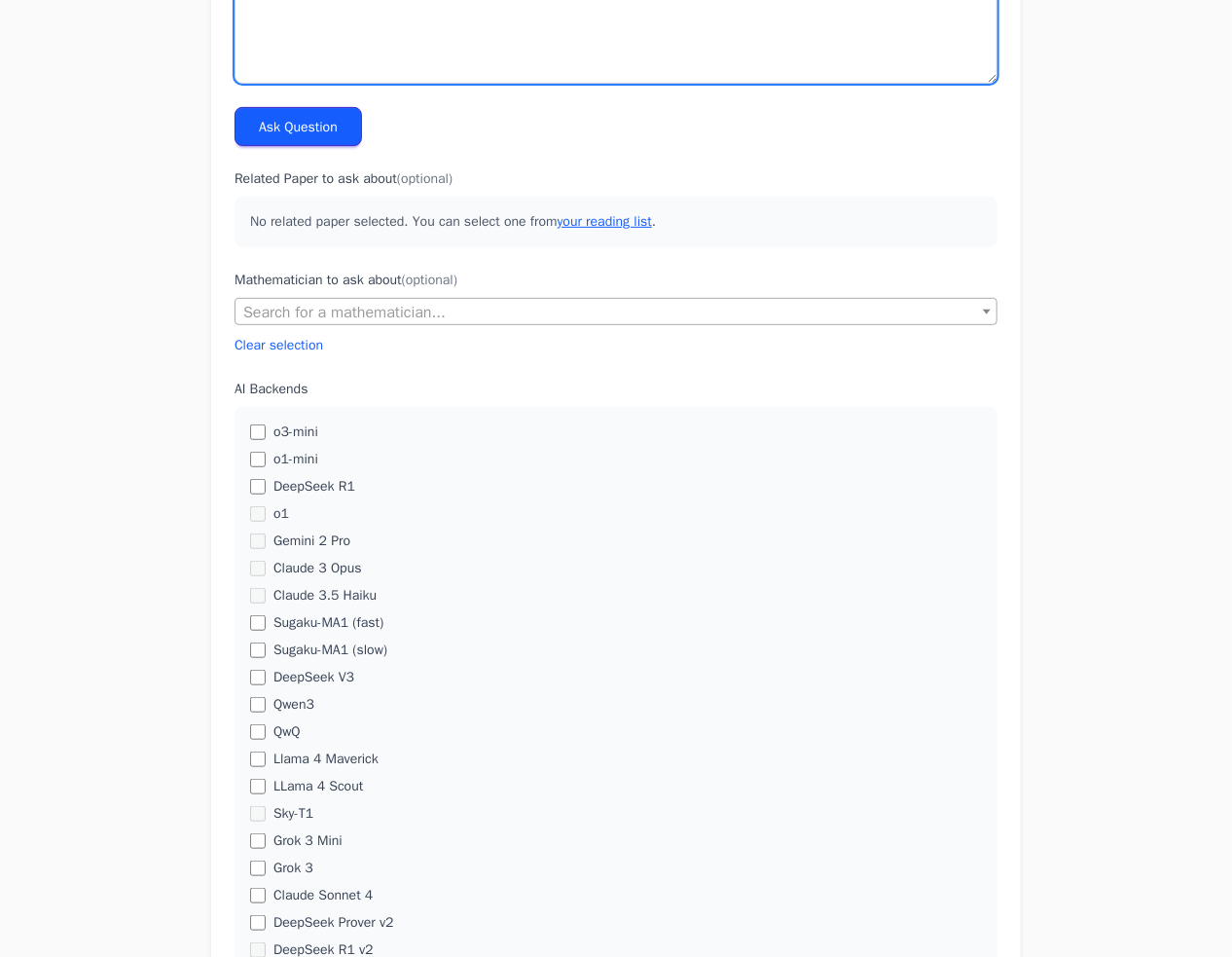 scroll, scrollTop: 0, scrollLeft: 0, axis: both 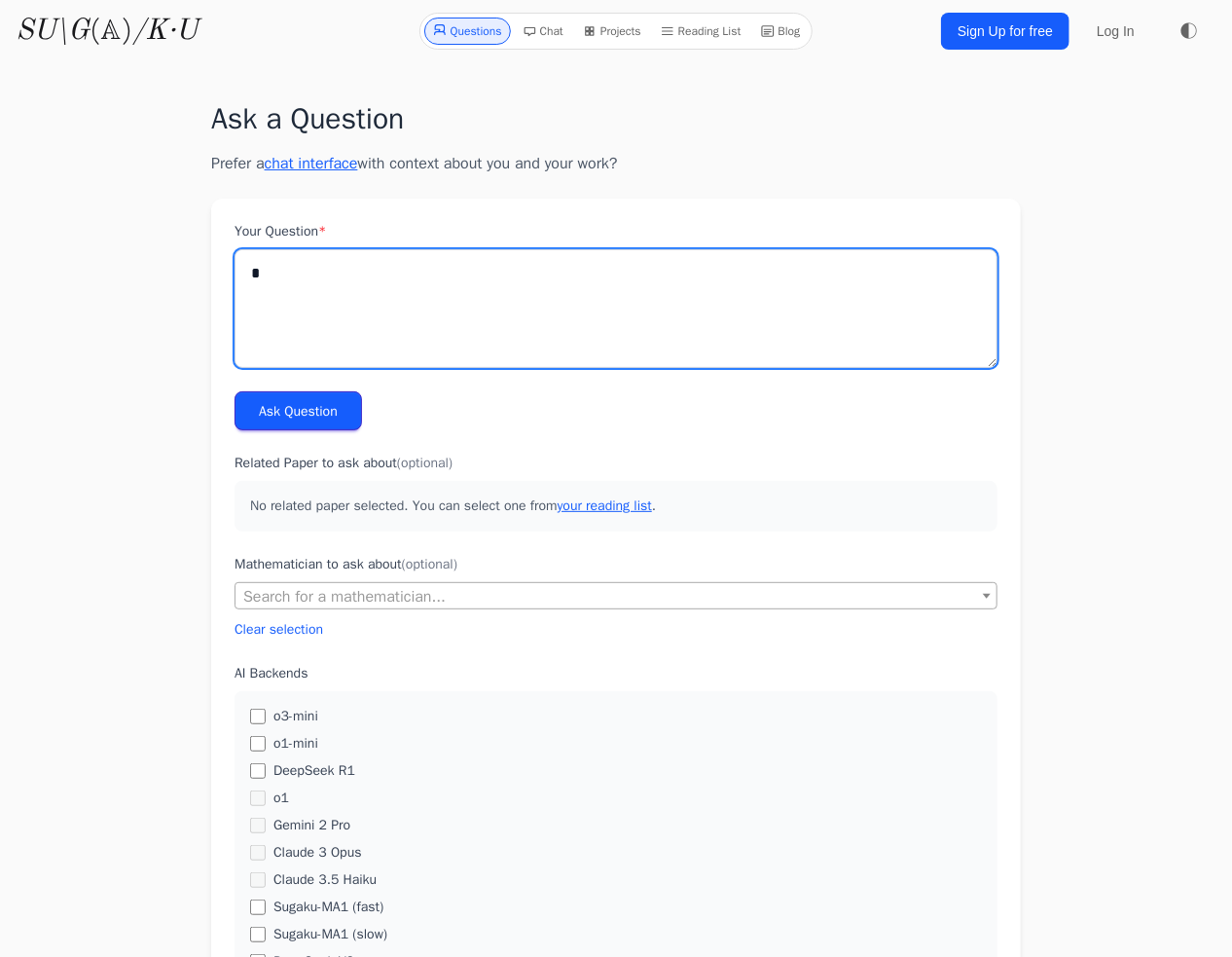 drag, startPoint x: 436, startPoint y: 292, endPoint x: 230, endPoint y: 291, distance: 206.00243 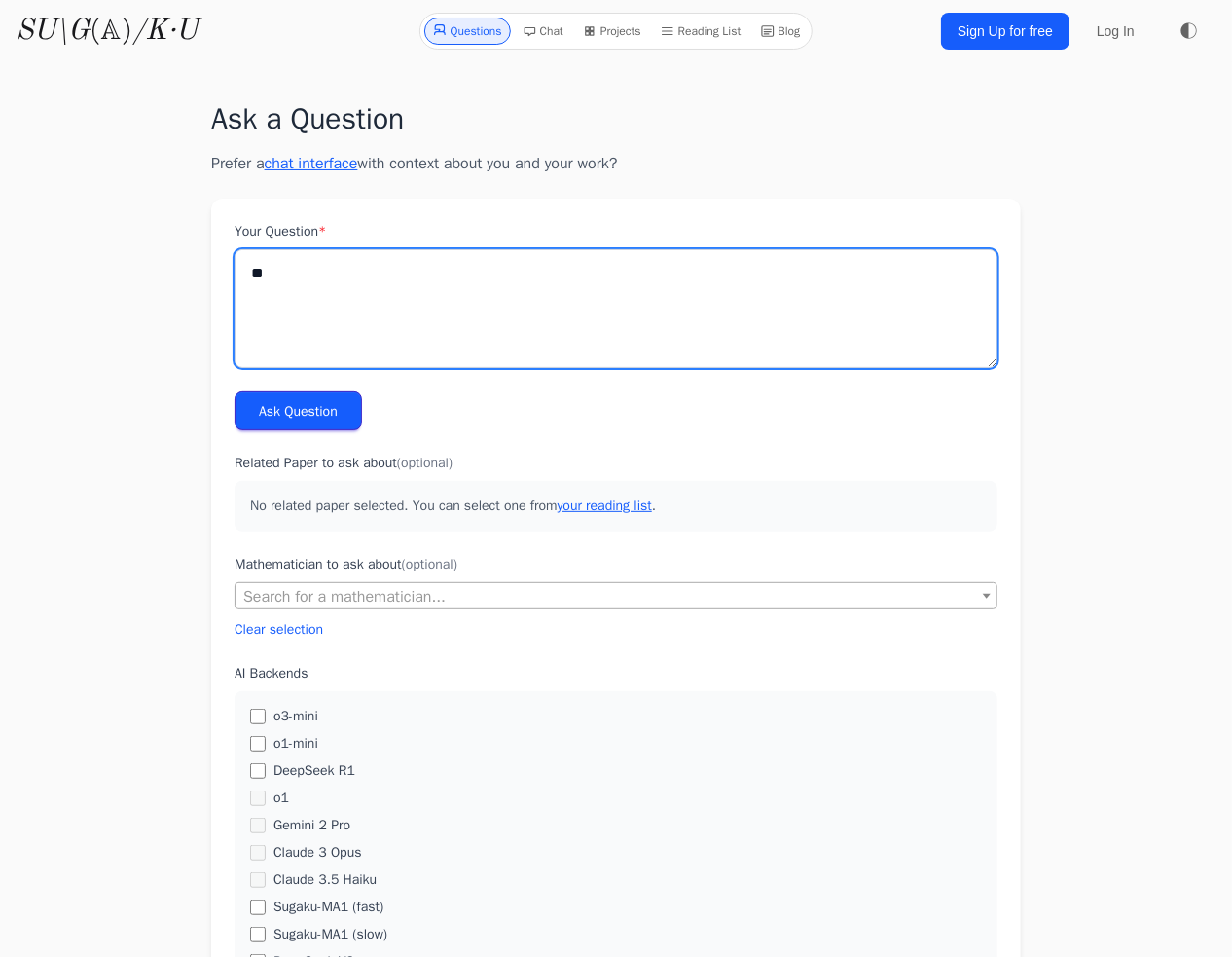 type on "*" 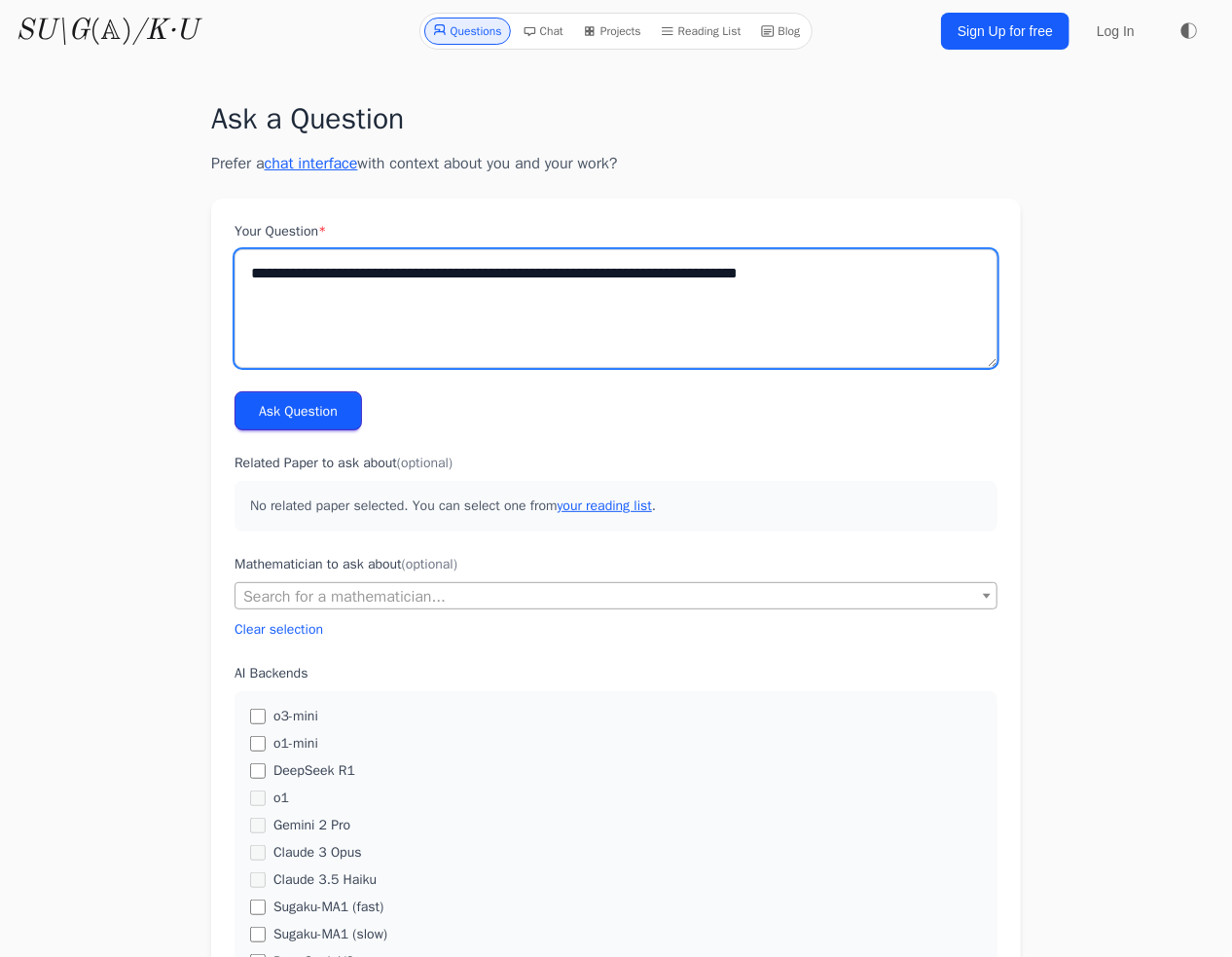 click on "**********" at bounding box center [616, 309] 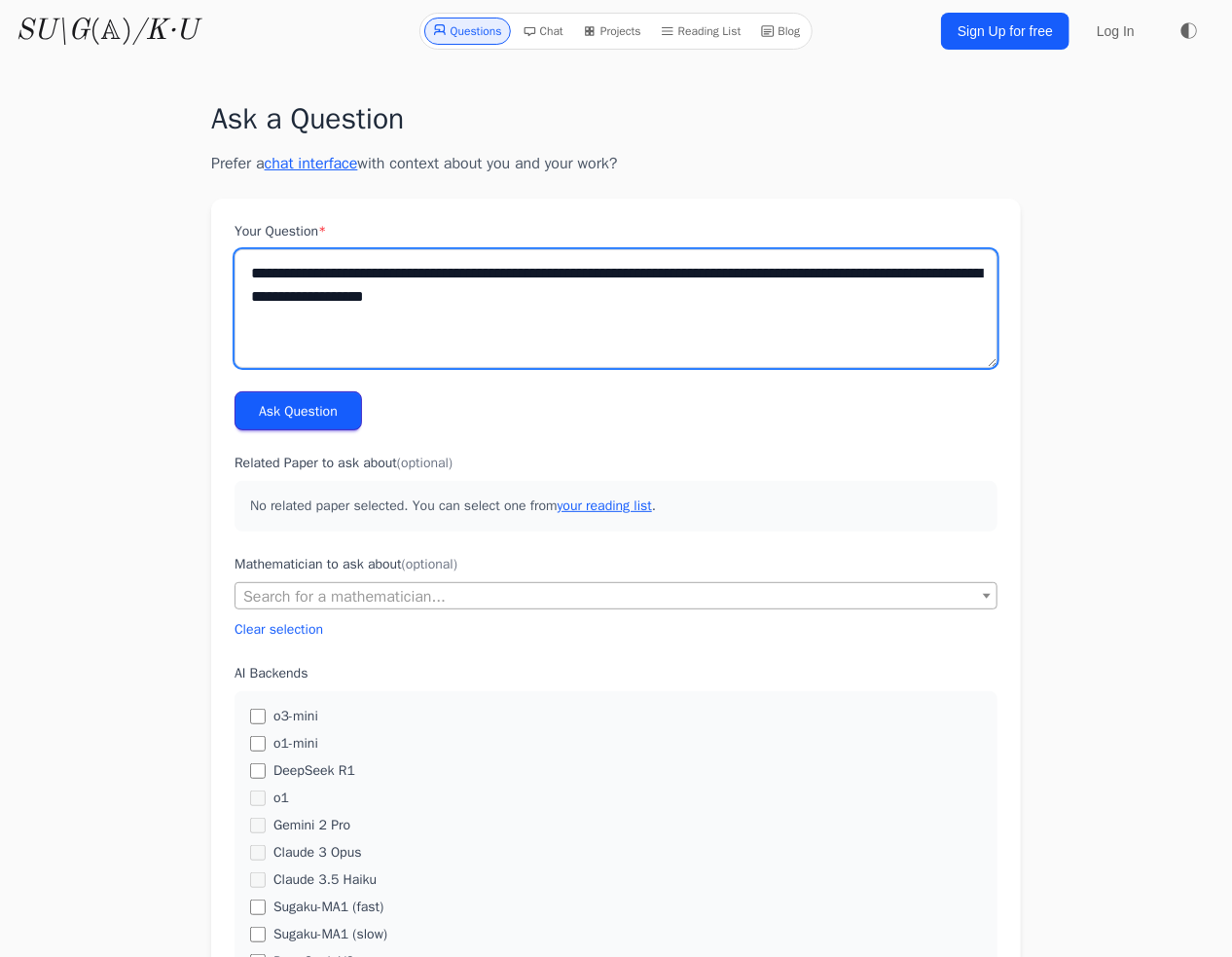 type on "**********" 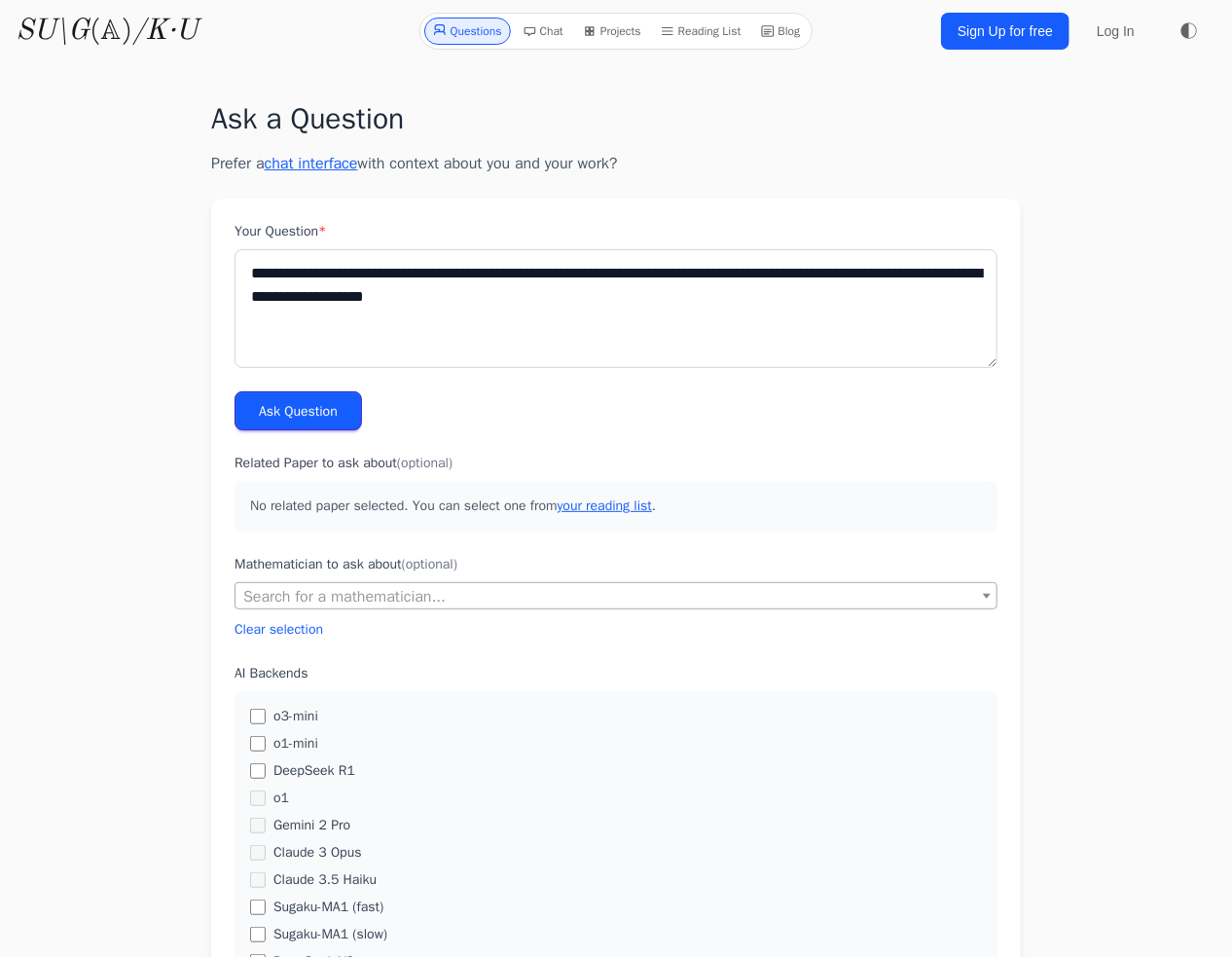 drag, startPoint x: 309, startPoint y: 387, endPoint x: 302, endPoint y: 399, distance: 13.892444 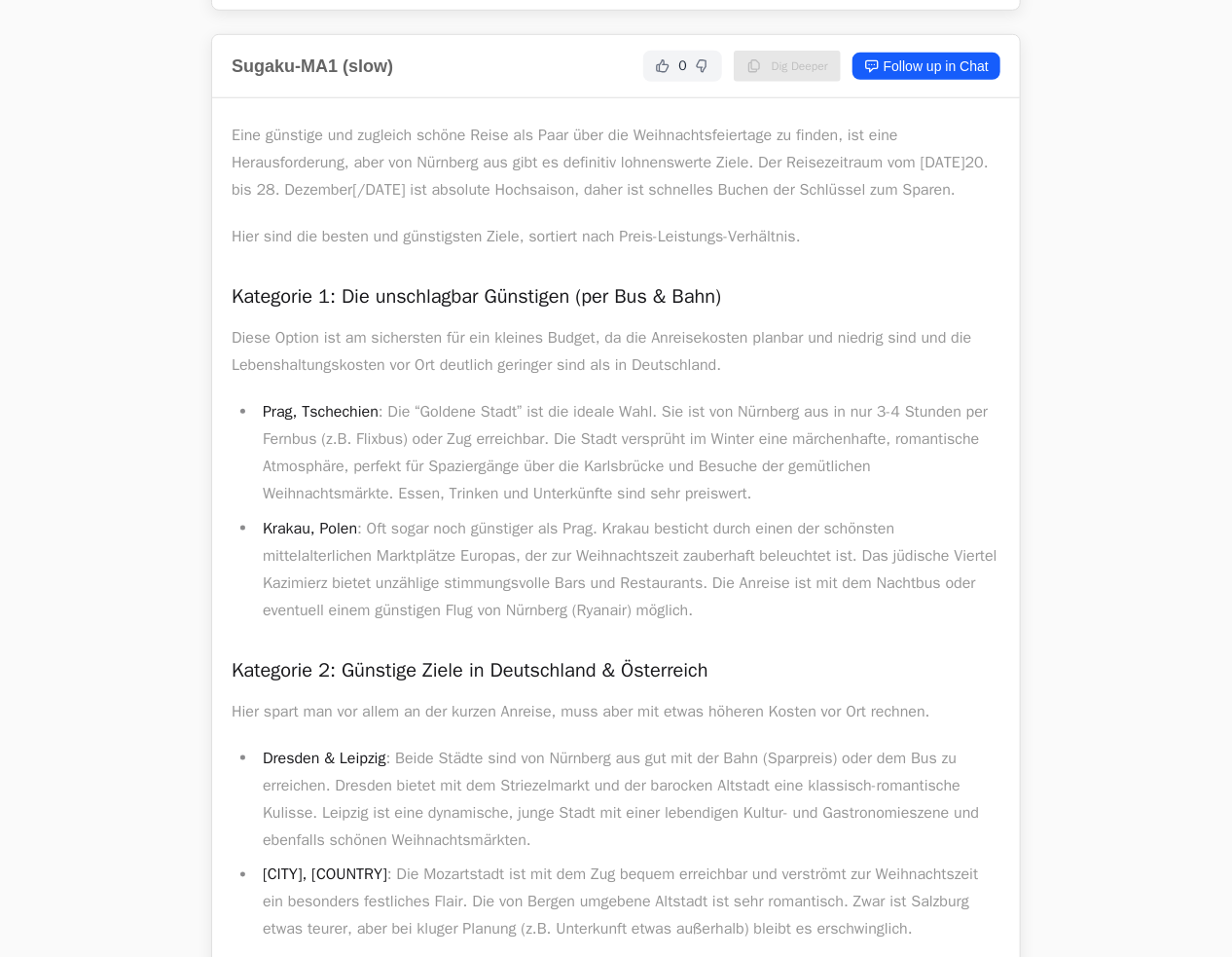 scroll, scrollTop: 0, scrollLeft: 0, axis: both 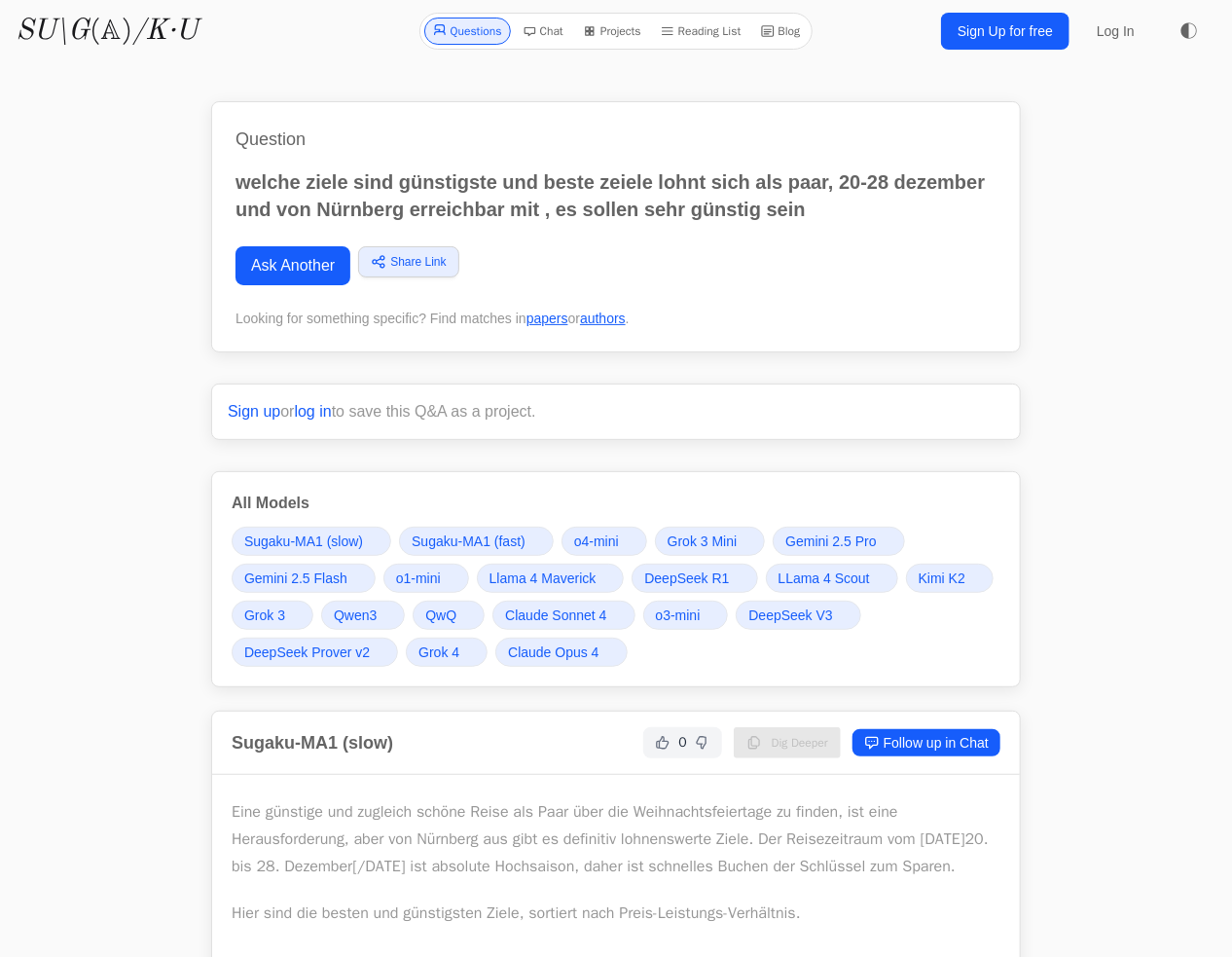 drag, startPoint x: 813, startPoint y: 217, endPoint x: 191, endPoint y: 183, distance: 622.9286 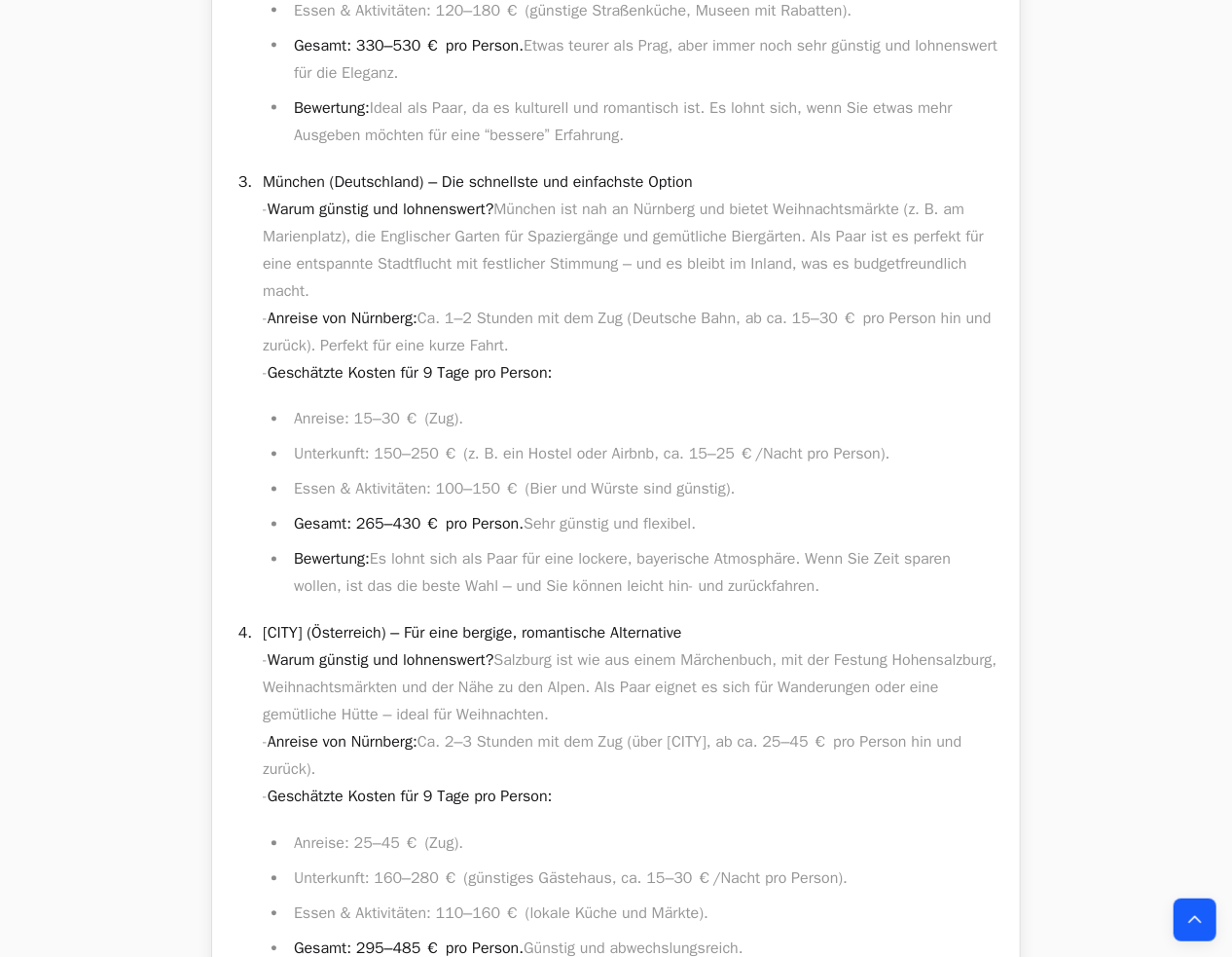 scroll, scrollTop: 7399, scrollLeft: 0, axis: vertical 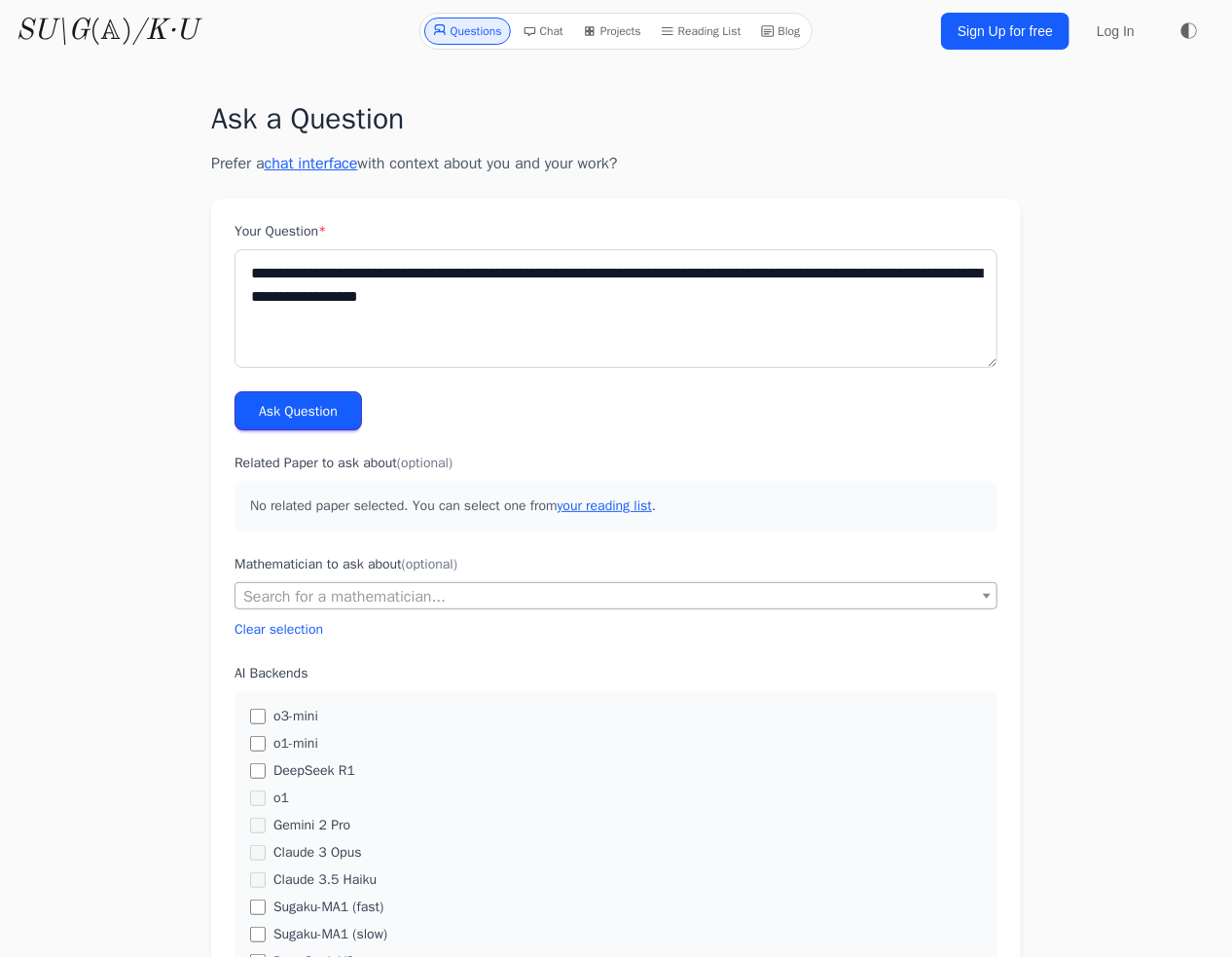 click on "**********" at bounding box center (616, 309) 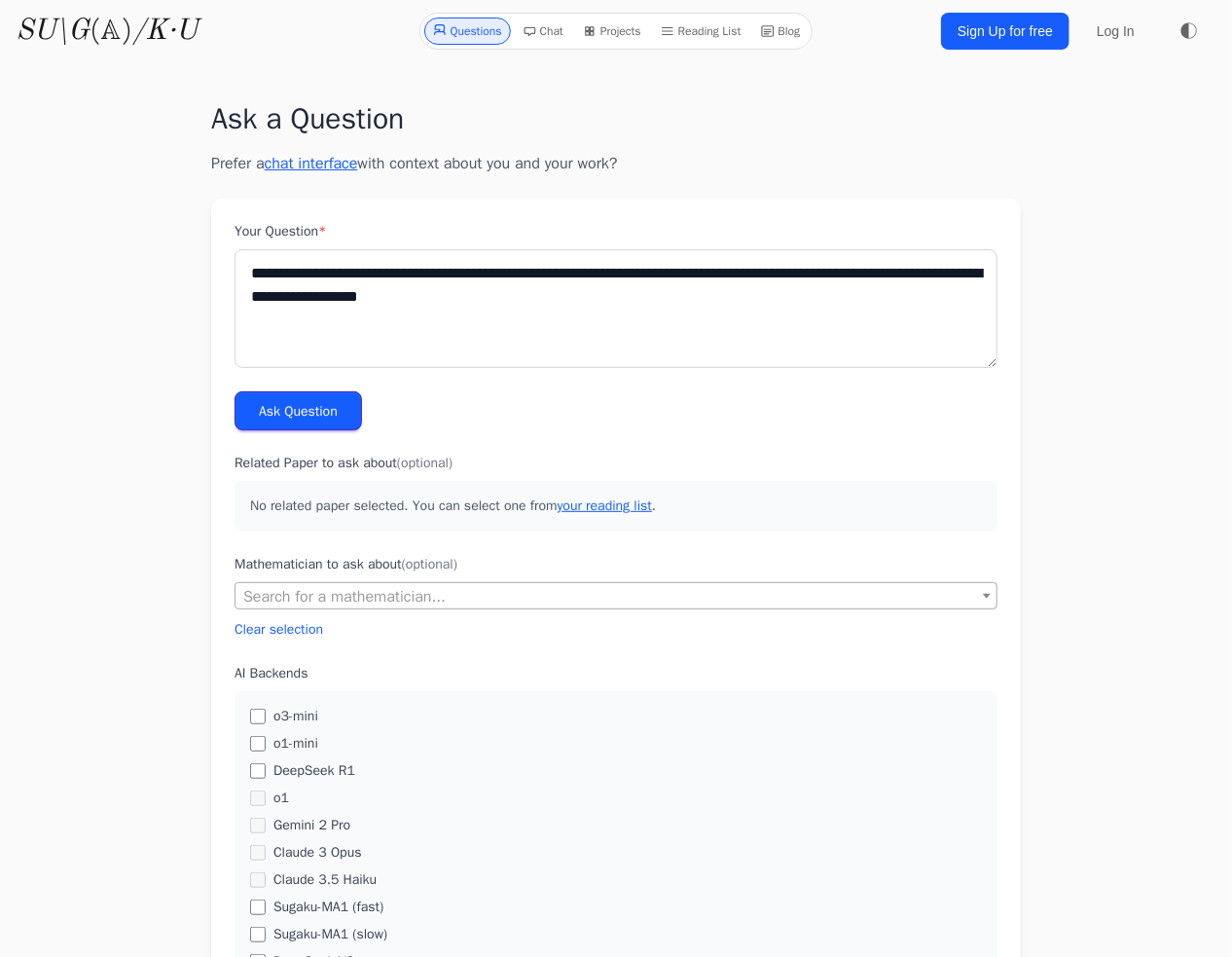 drag, startPoint x: 300, startPoint y: 268, endPoint x: 314, endPoint y: 269, distance: 14.035669 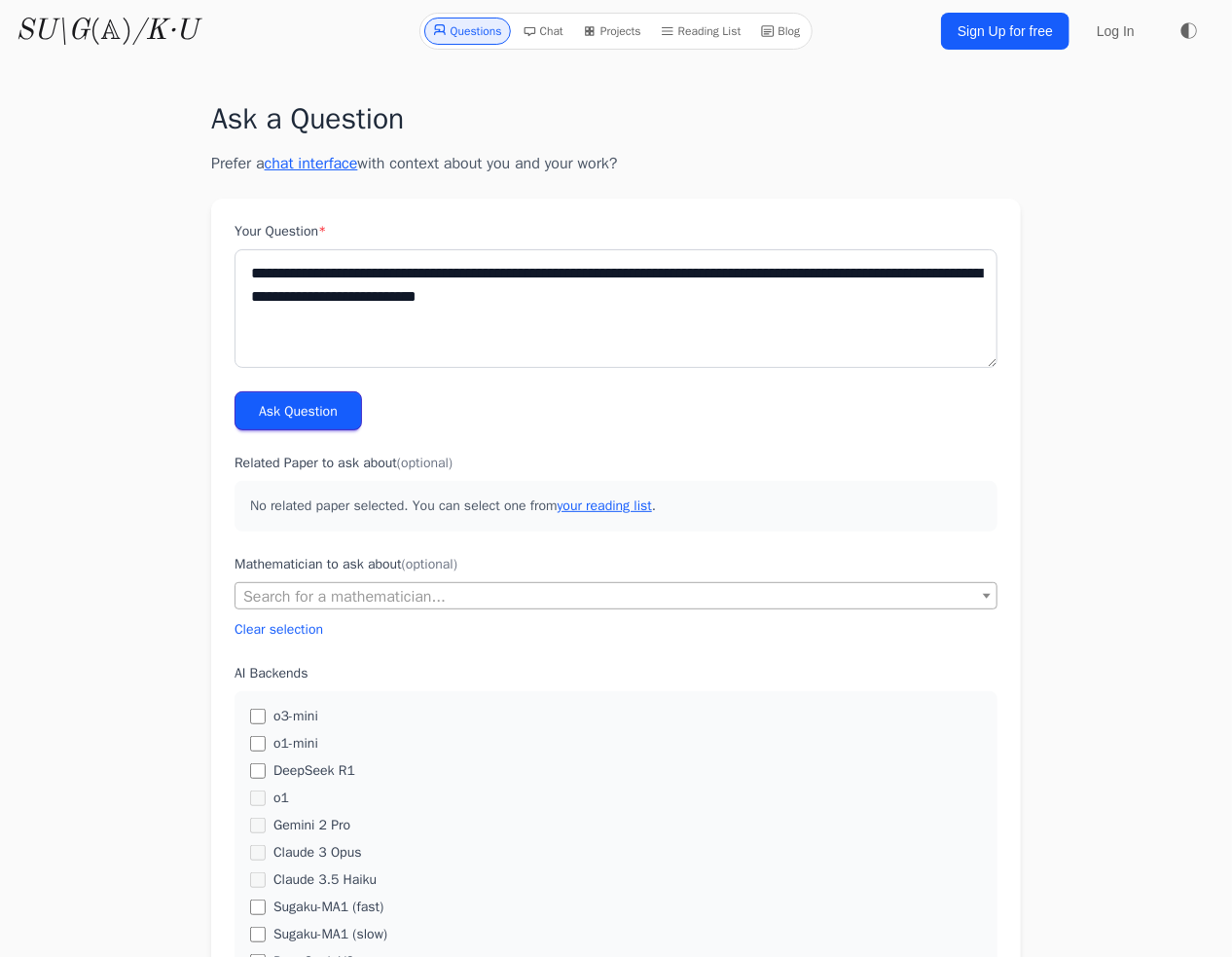 click on "**********" at bounding box center (616, 309) 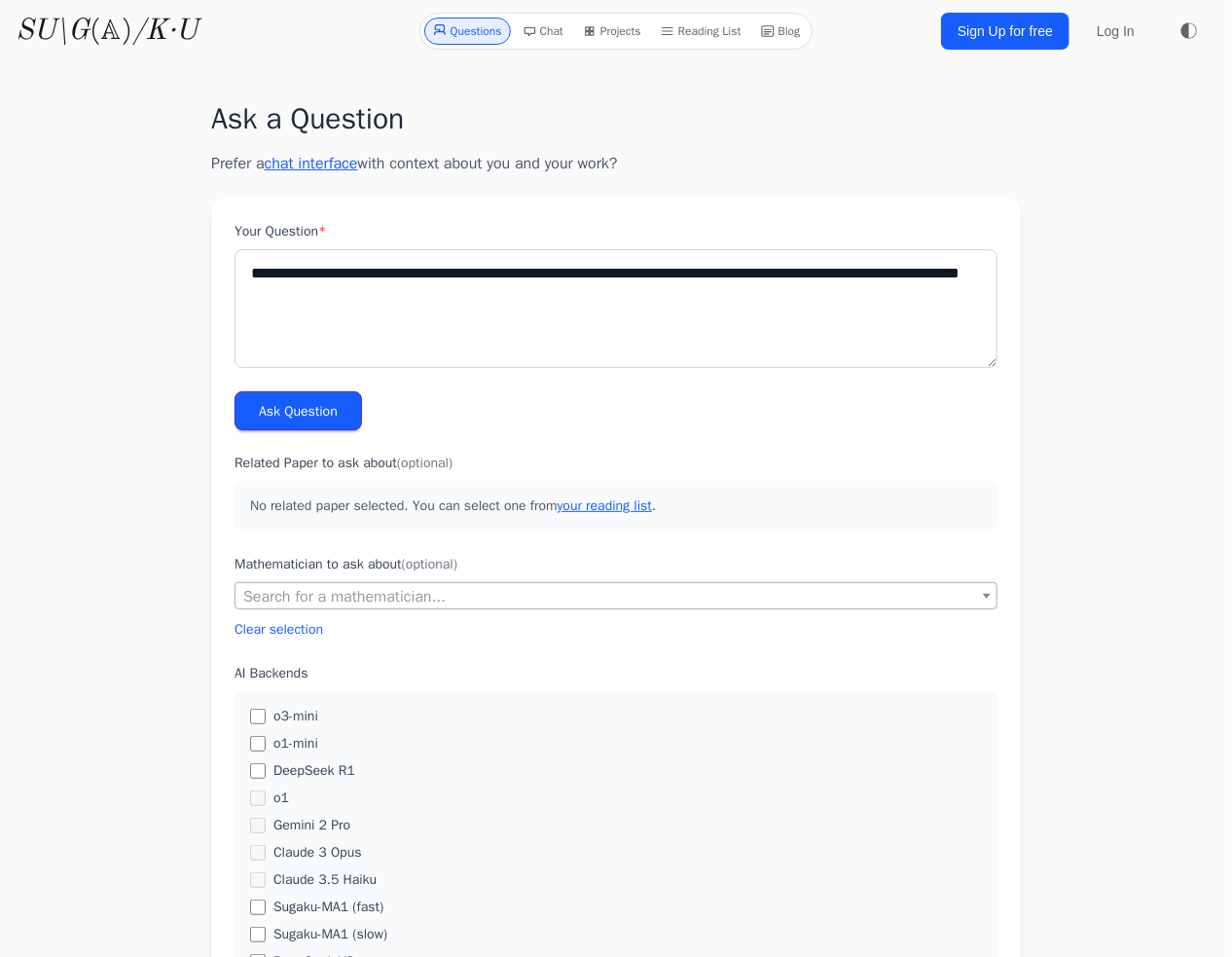 click on "**********" at bounding box center [616, 309] 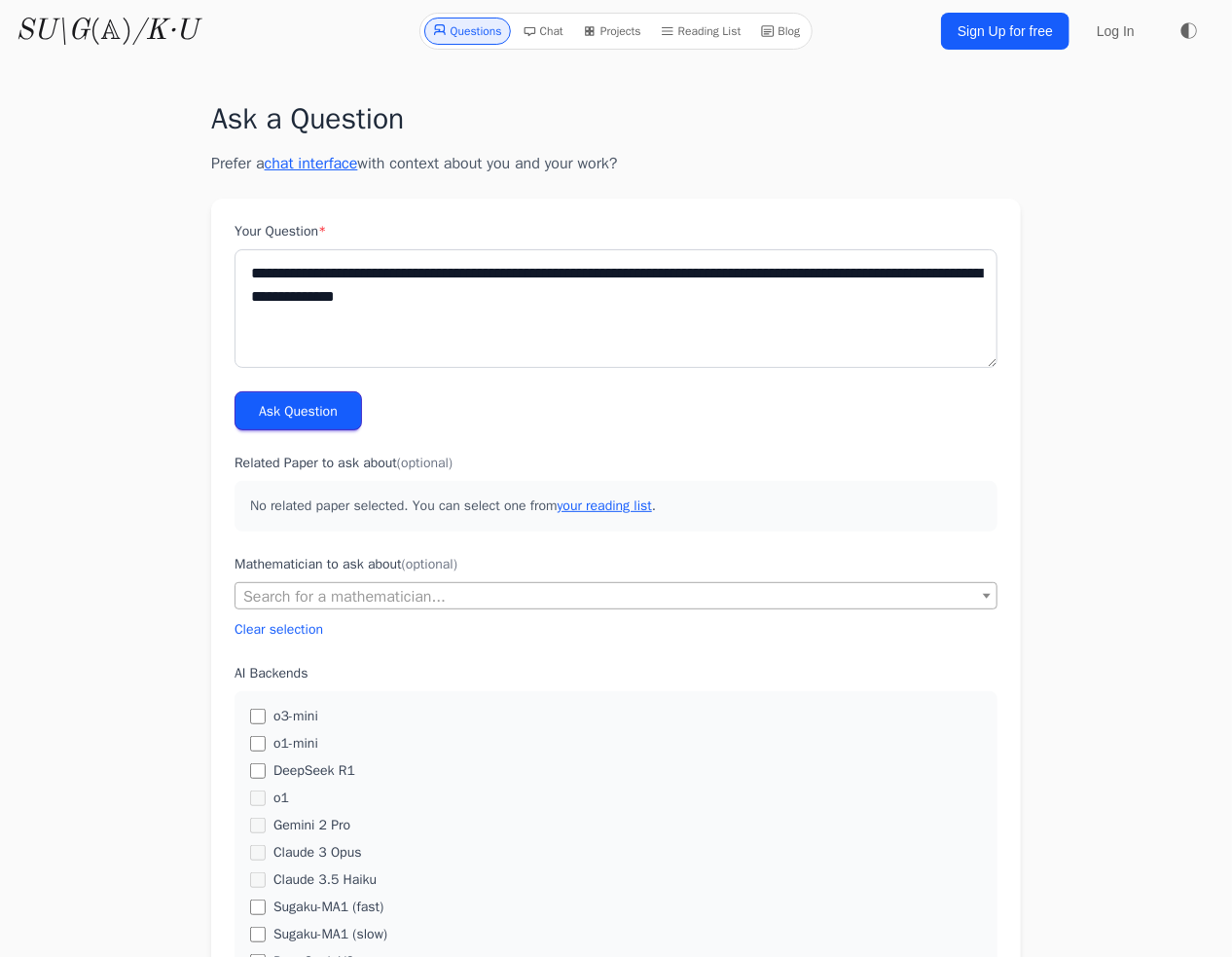 type on "**********" 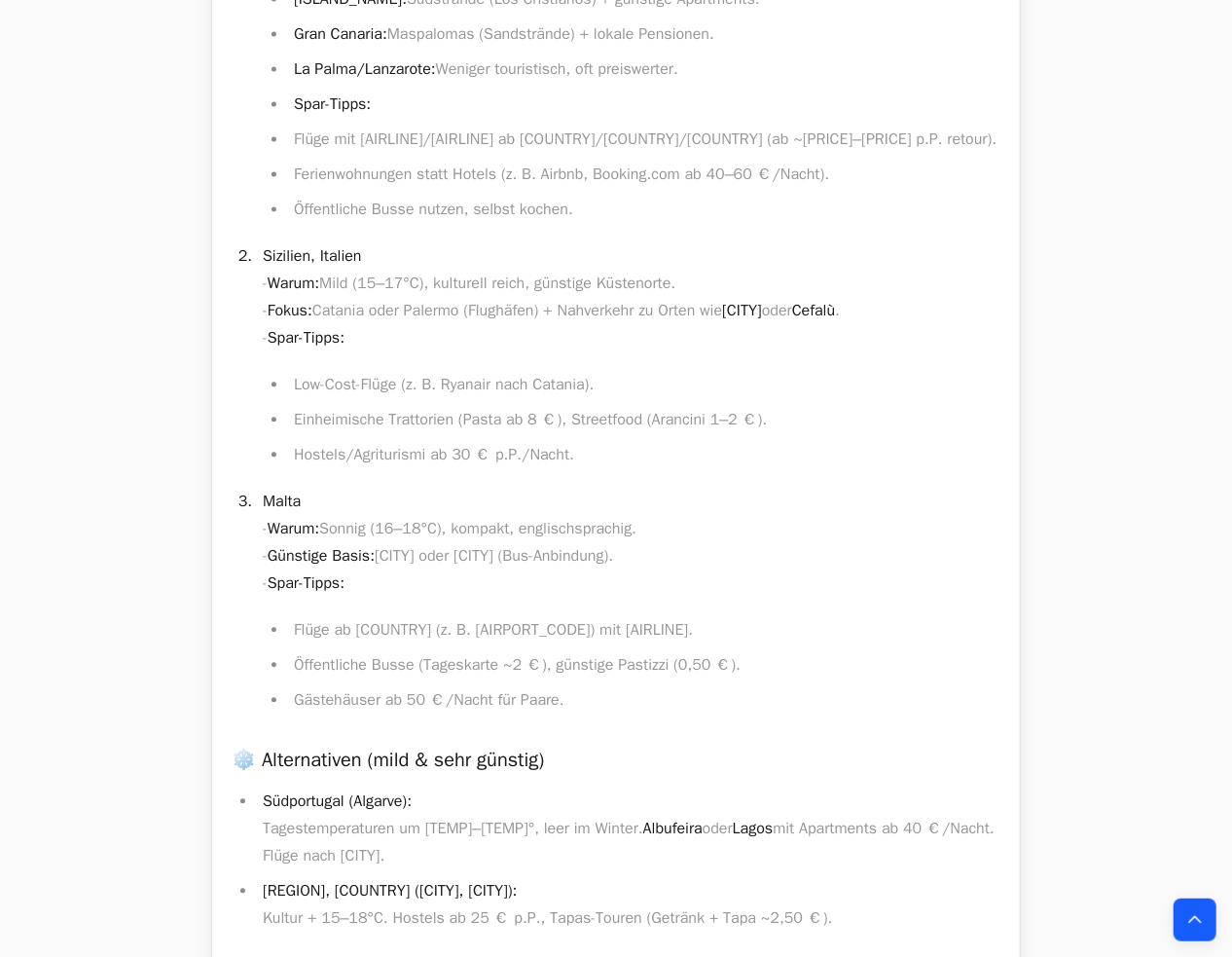 scroll, scrollTop: 10806, scrollLeft: 0, axis: vertical 